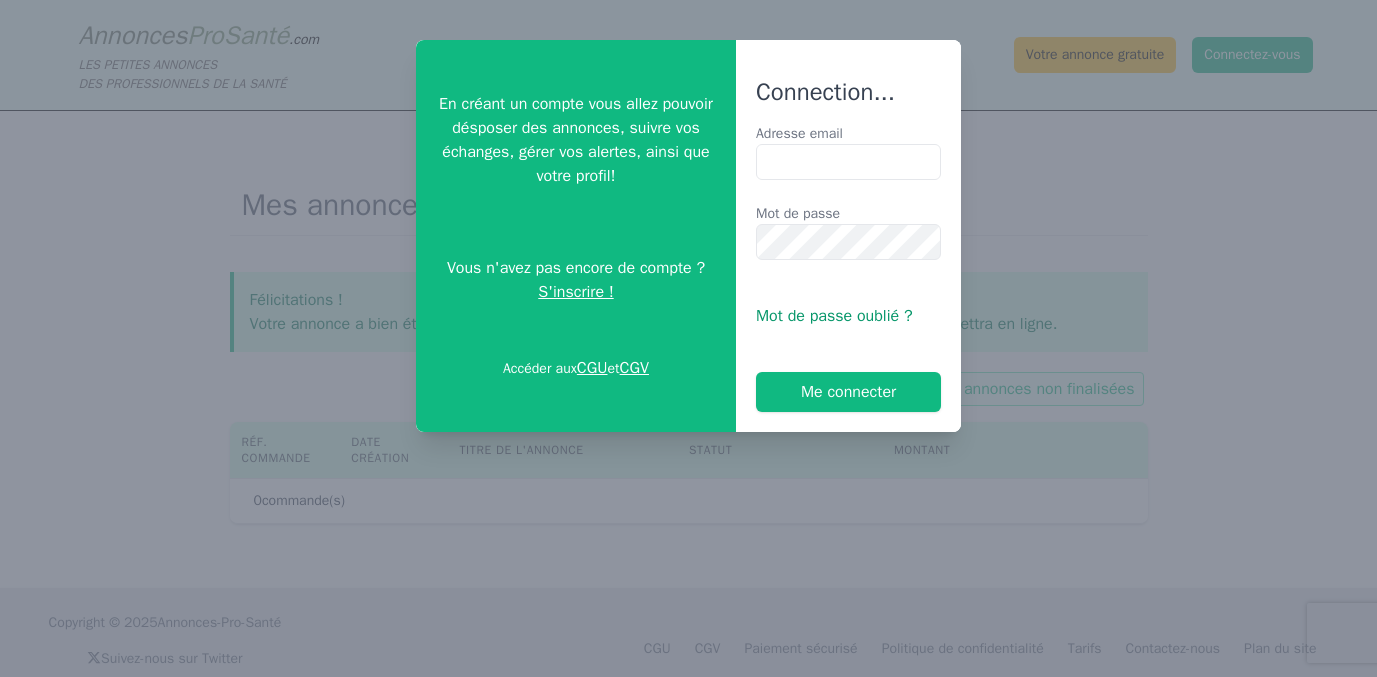 scroll, scrollTop: 0, scrollLeft: 0, axis: both 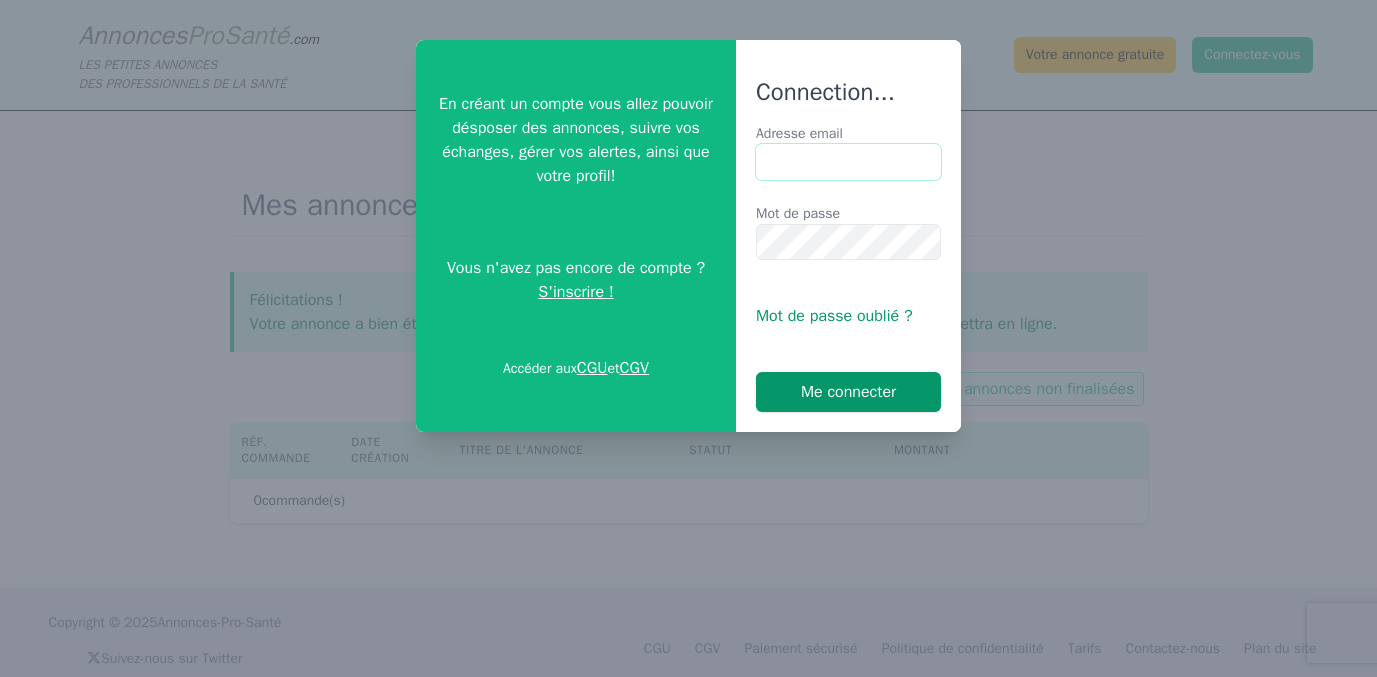 type on "**********" 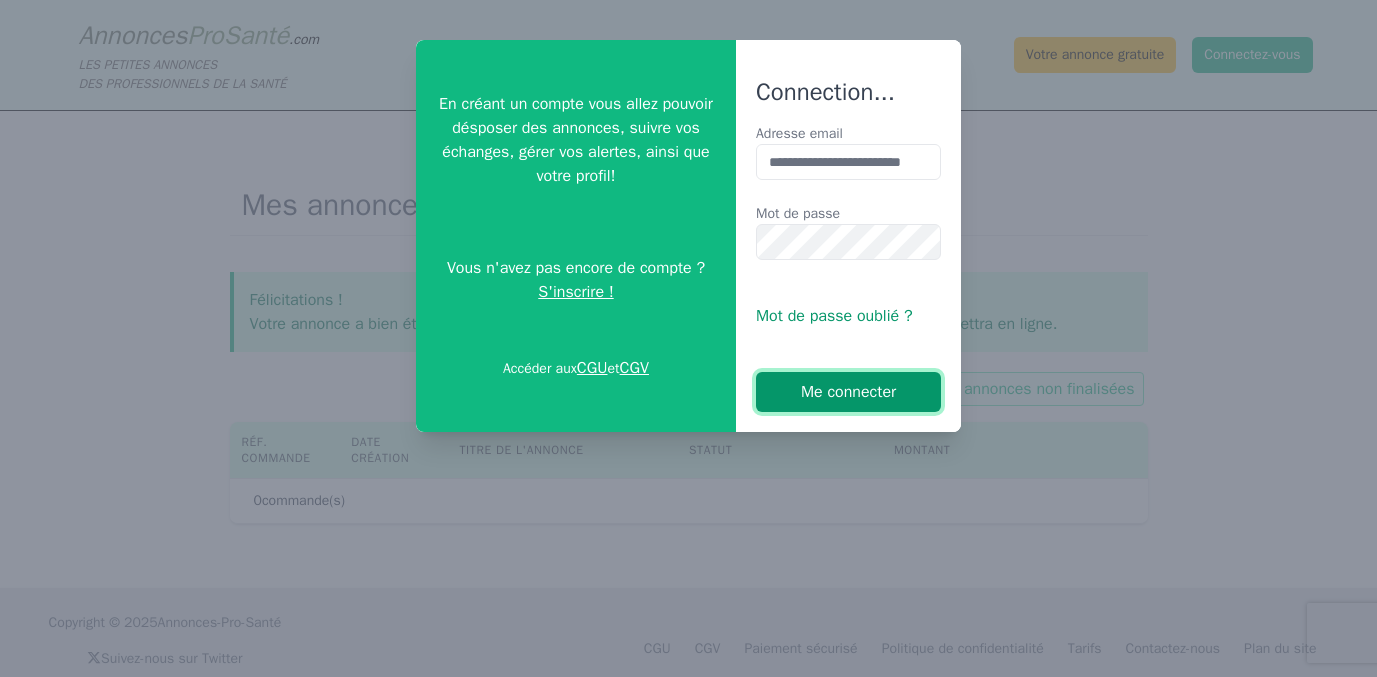 click on "Me connecter" at bounding box center (848, 392) 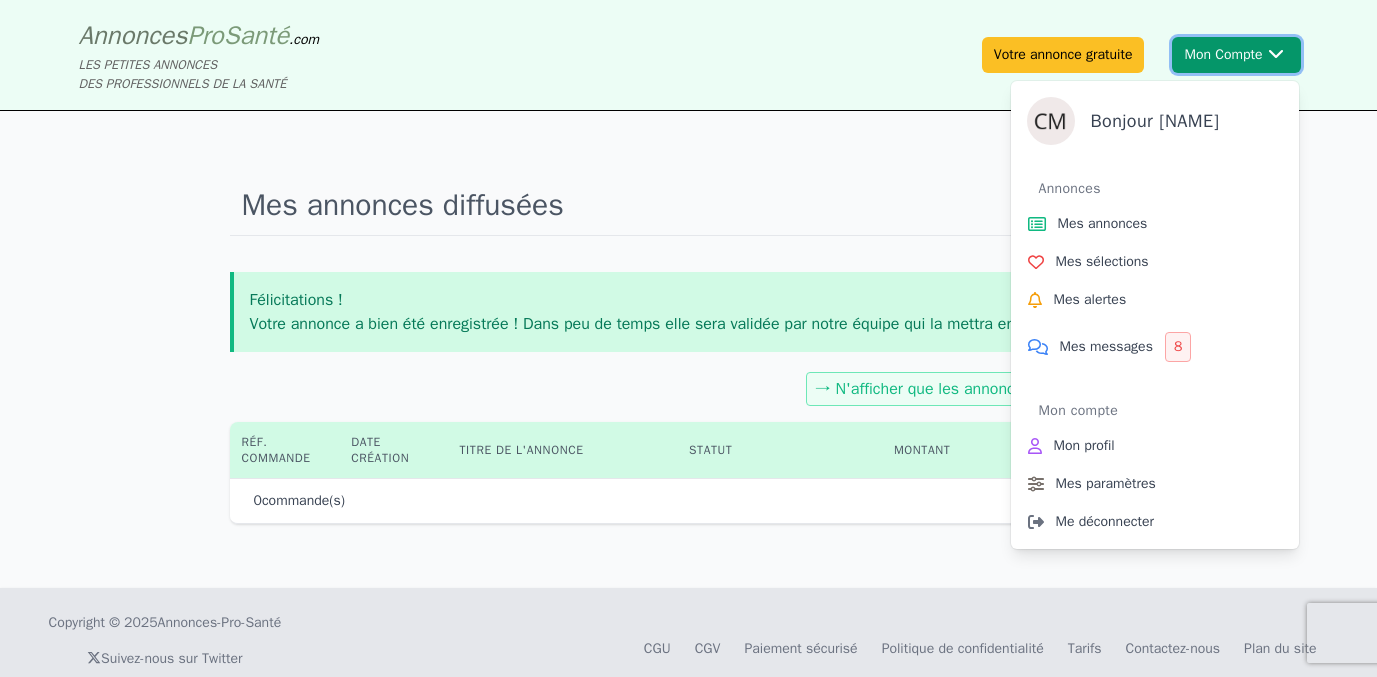 click on "Mon Compte   Bonjour [NAME]  Annonces Mes annonces Mes sélections Mes alertes Mes messages 8 Mon compte Mon profil Mes paramètres Me déconnecter" at bounding box center (1236, 55) 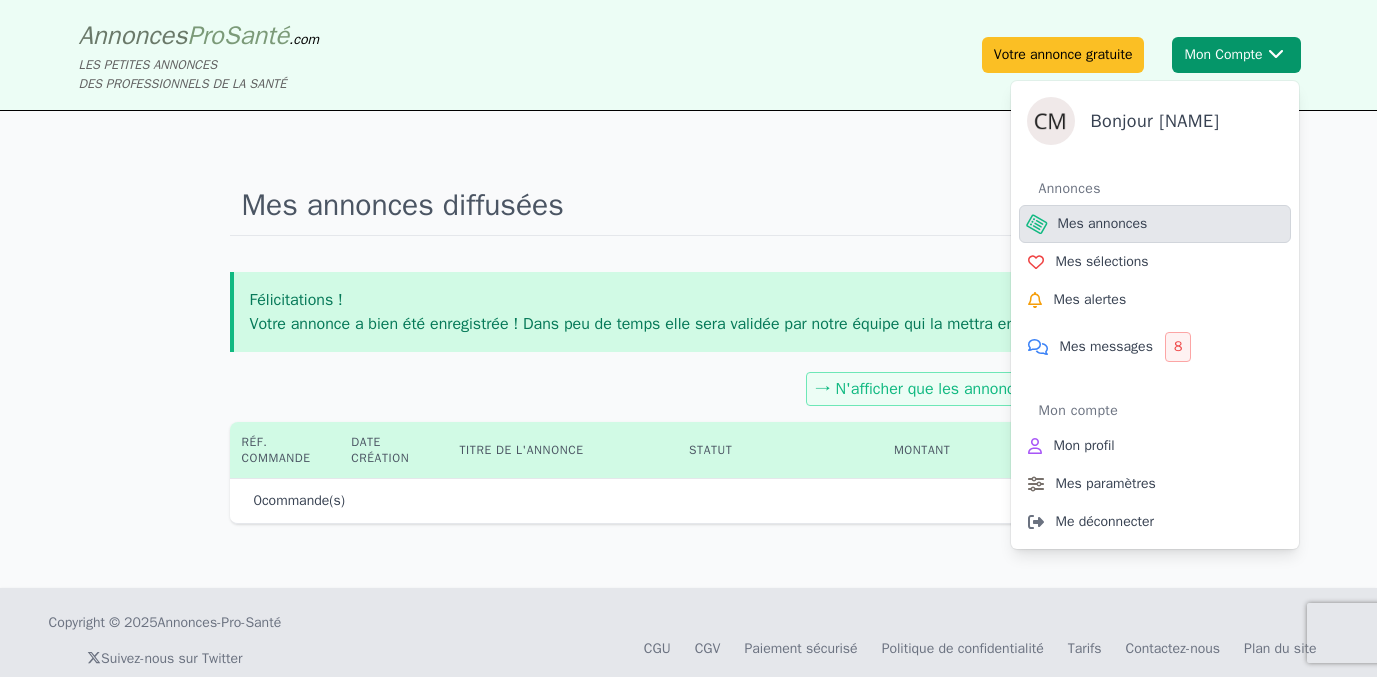 click on "Mes annonces" at bounding box center [1155, 224] 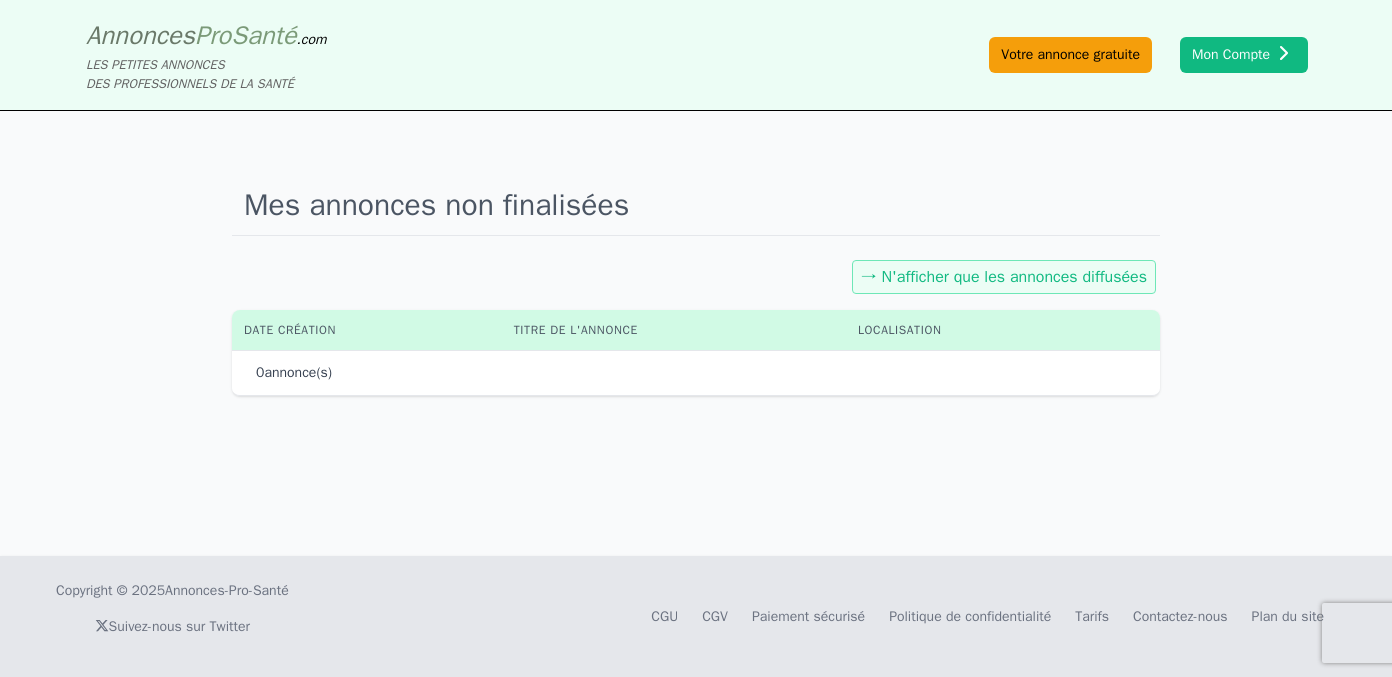 click on "Votre annonce gratuite" at bounding box center (1070, 55) 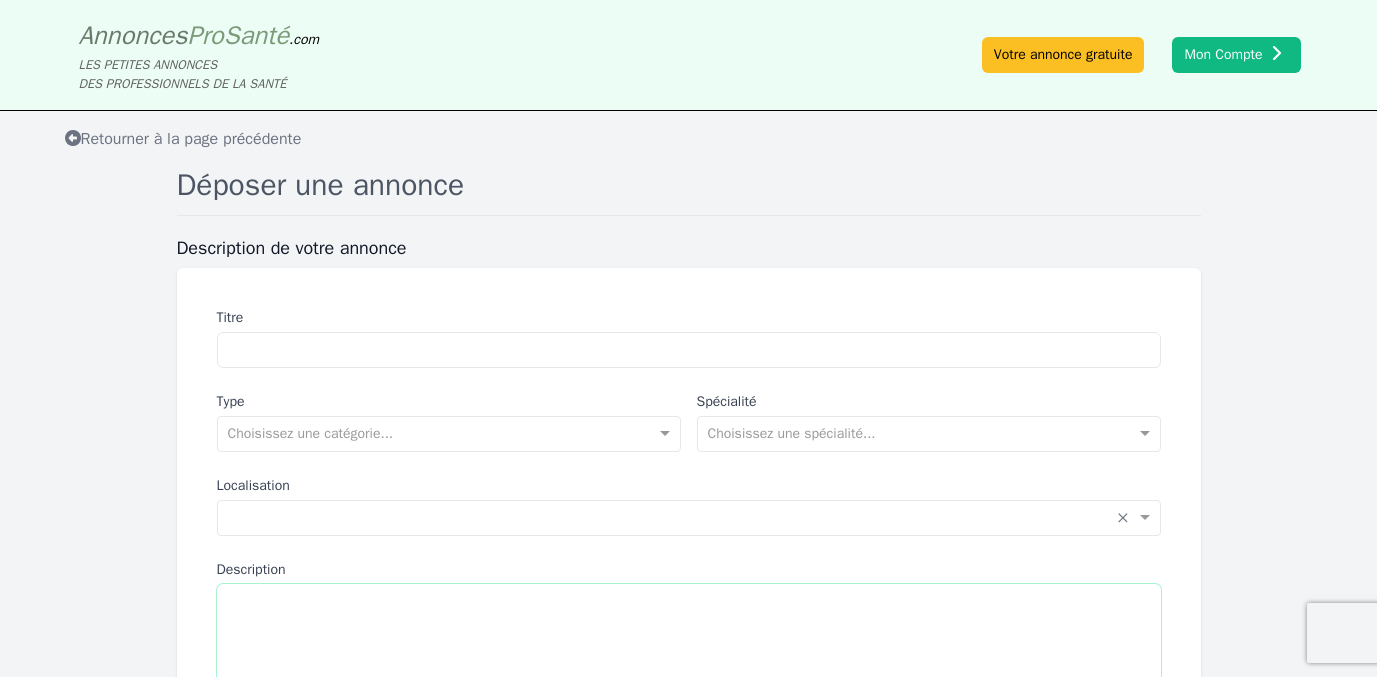 click on "Description" at bounding box center (689, 697) 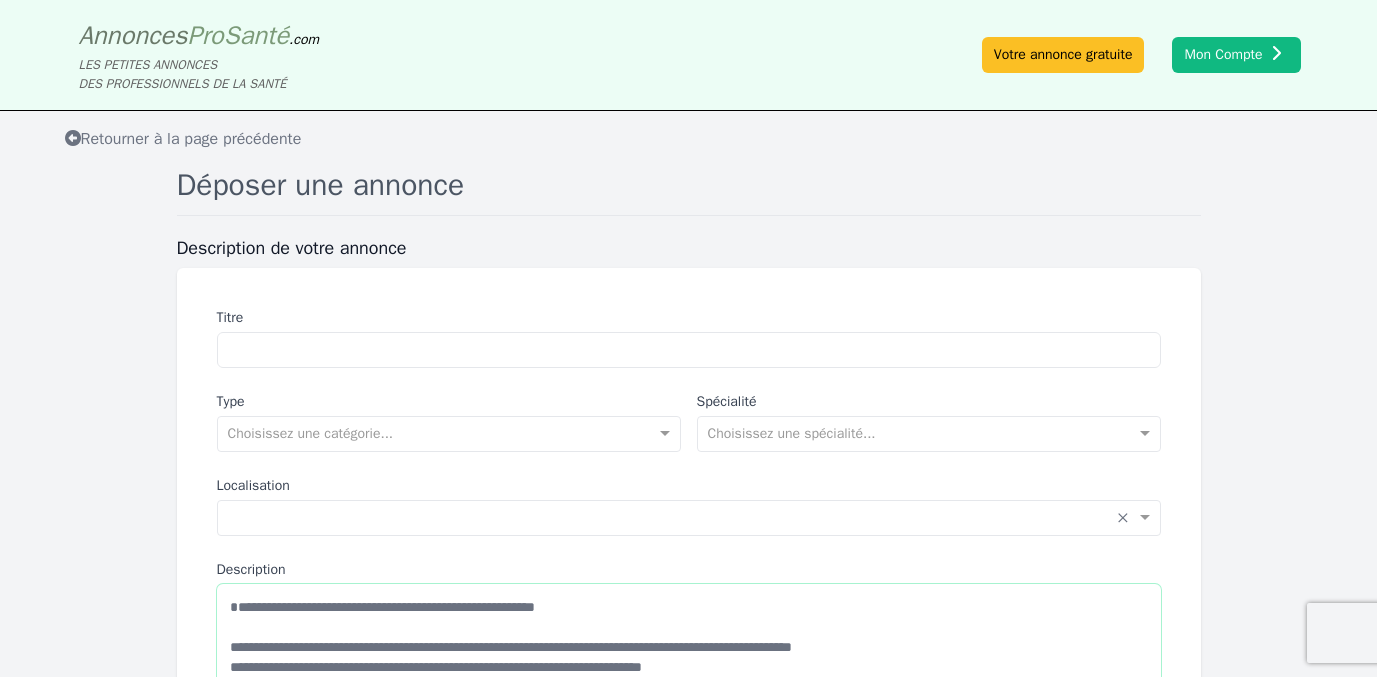 scroll, scrollTop: 368, scrollLeft: 0, axis: vertical 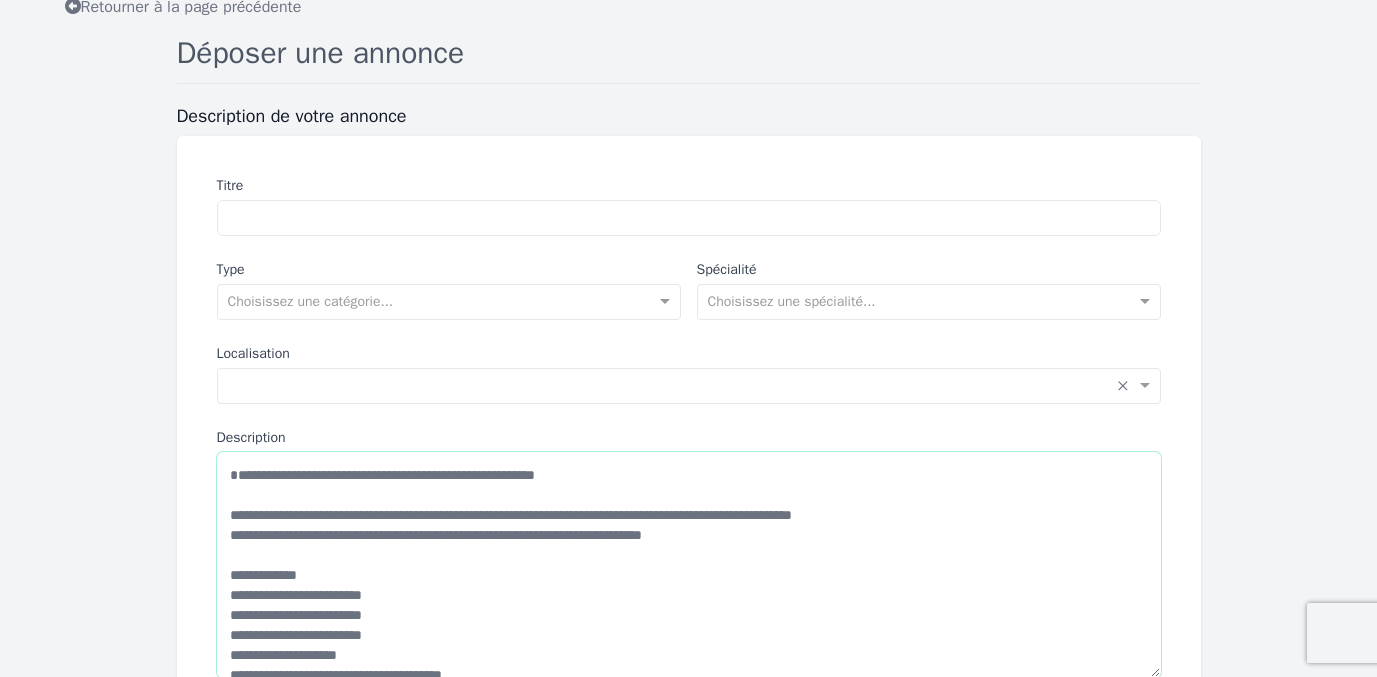 type on "**********" 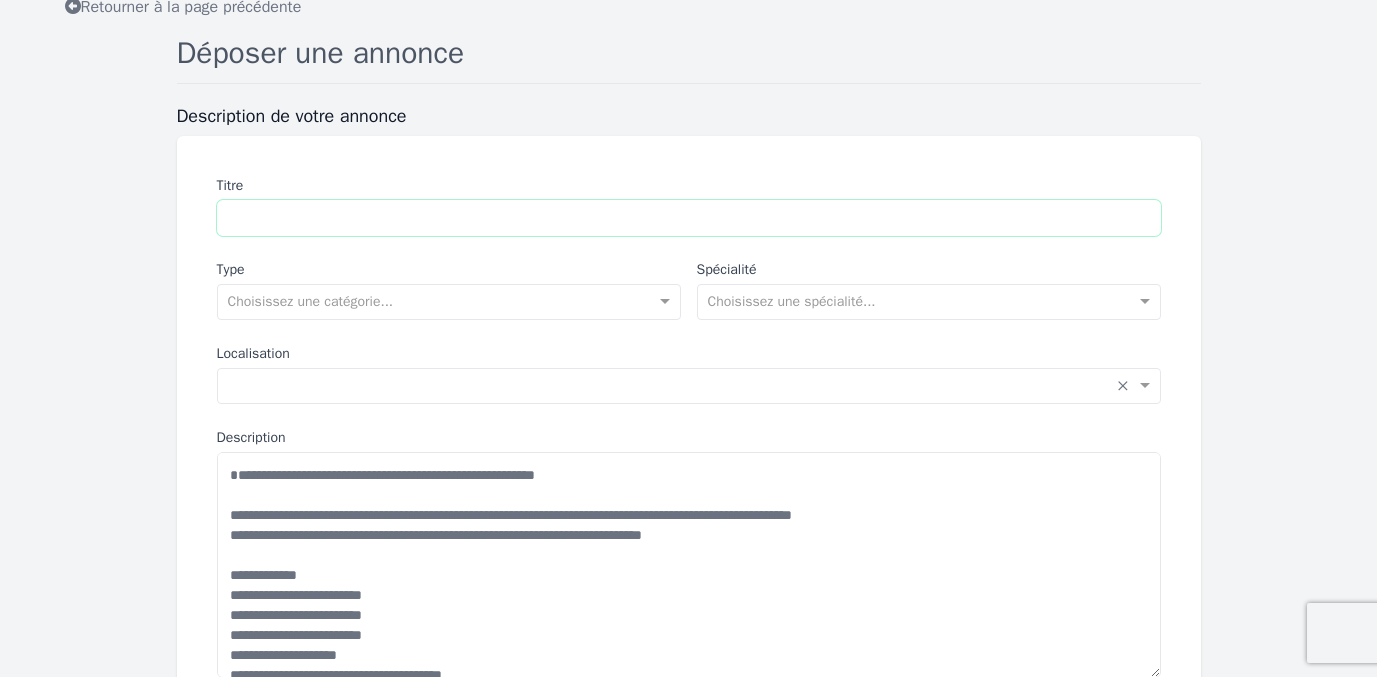 click on "Titre" at bounding box center (689, 218) 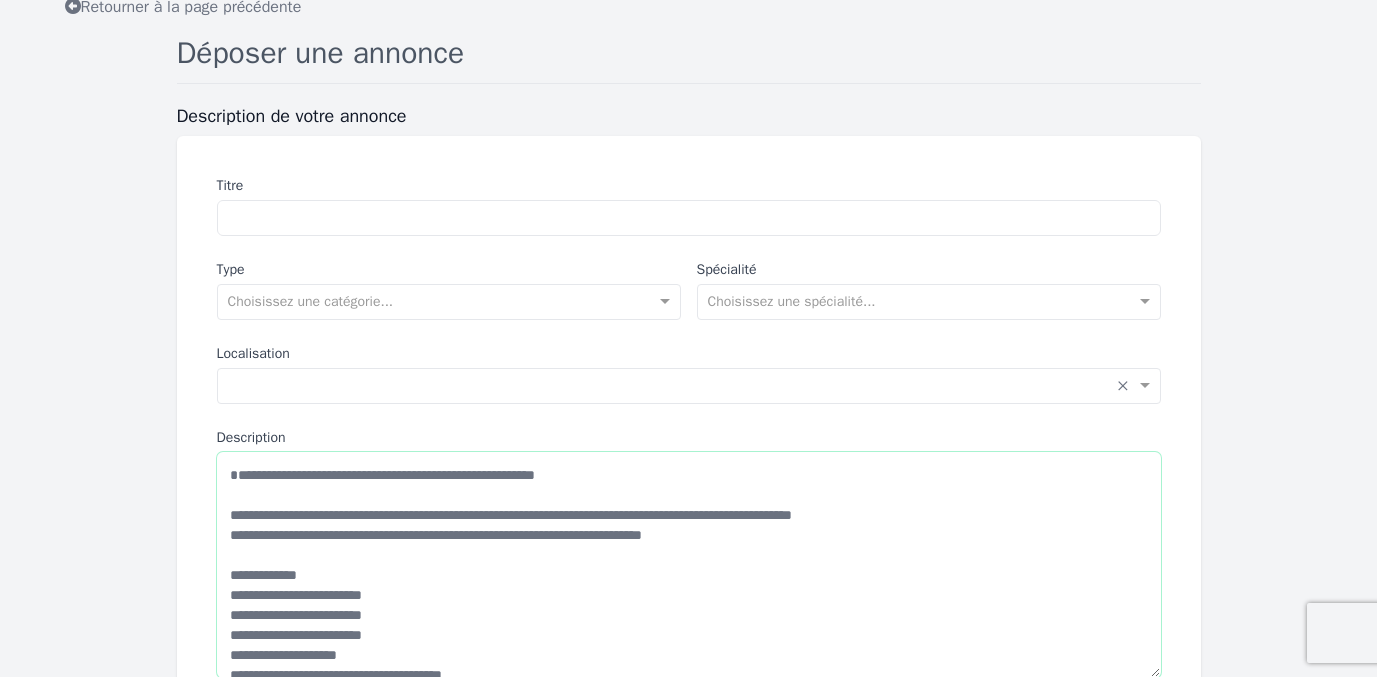 drag, startPoint x: 279, startPoint y: 494, endPoint x: 685, endPoint y: 518, distance: 406.70874 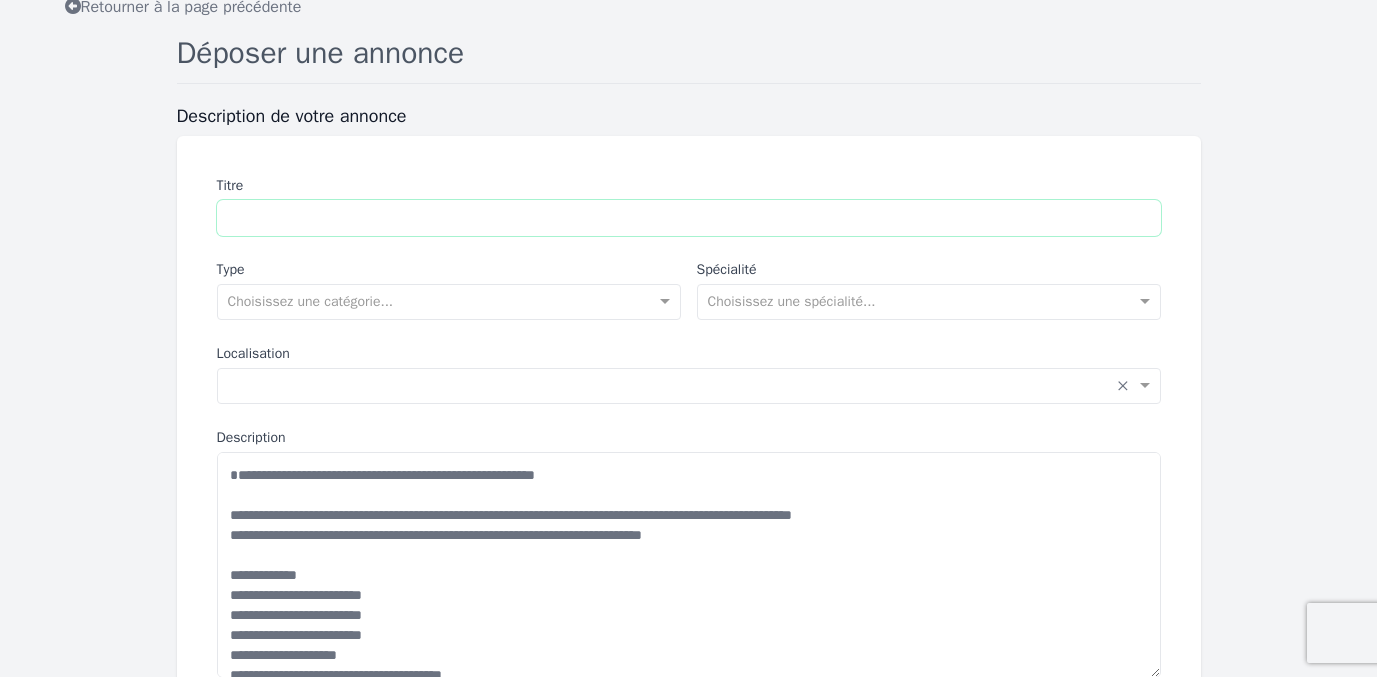 click on "Titre" at bounding box center (689, 218) 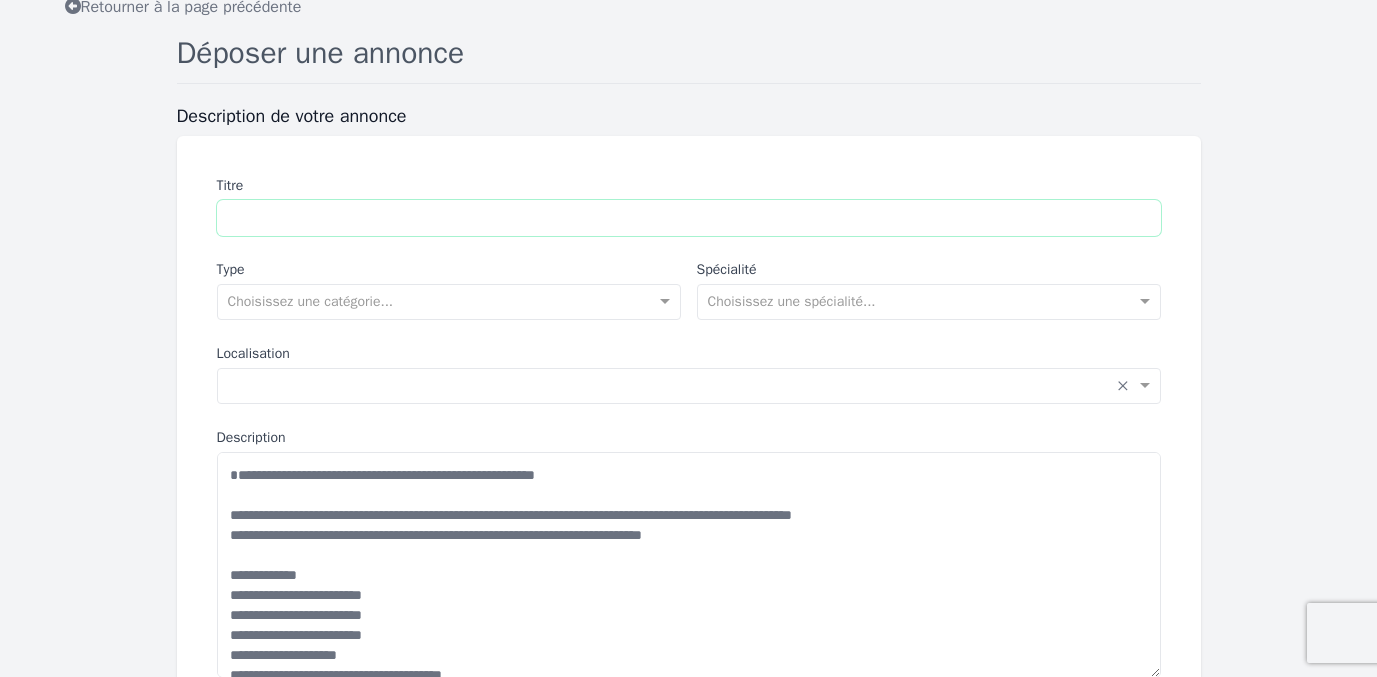 paste on "**********" 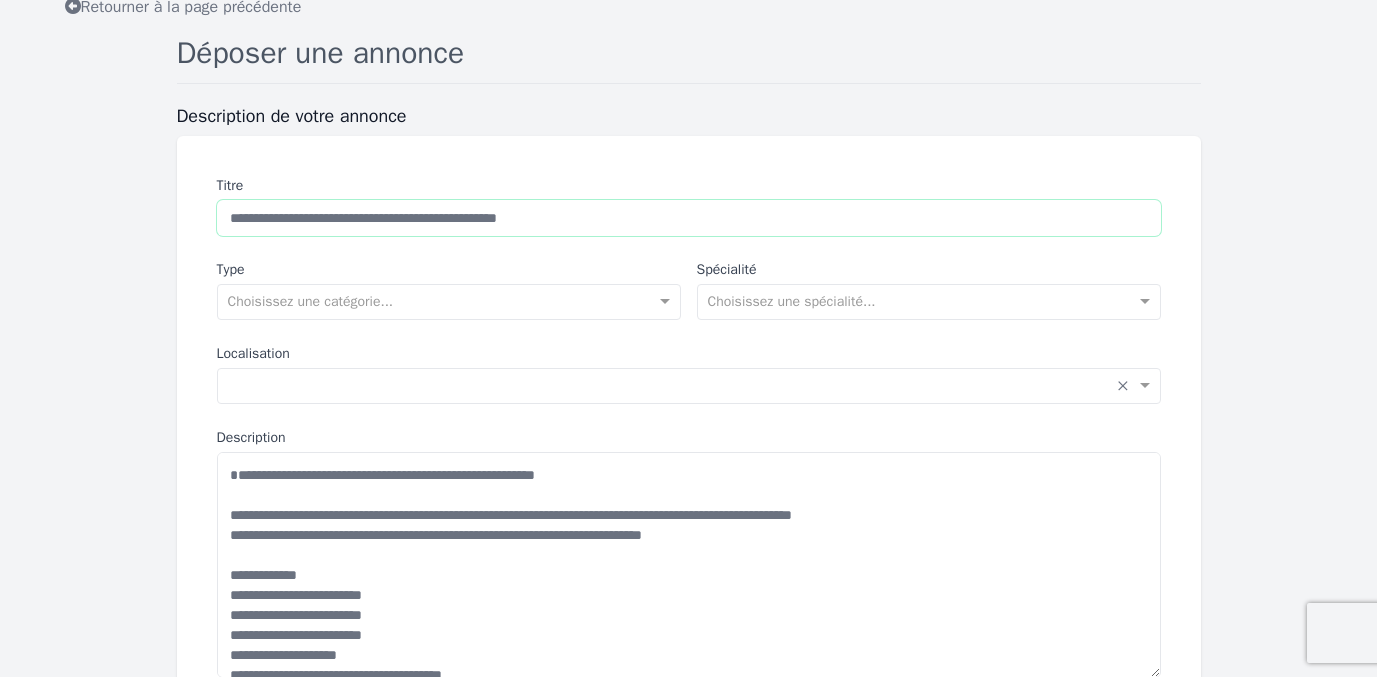 type on "**********" 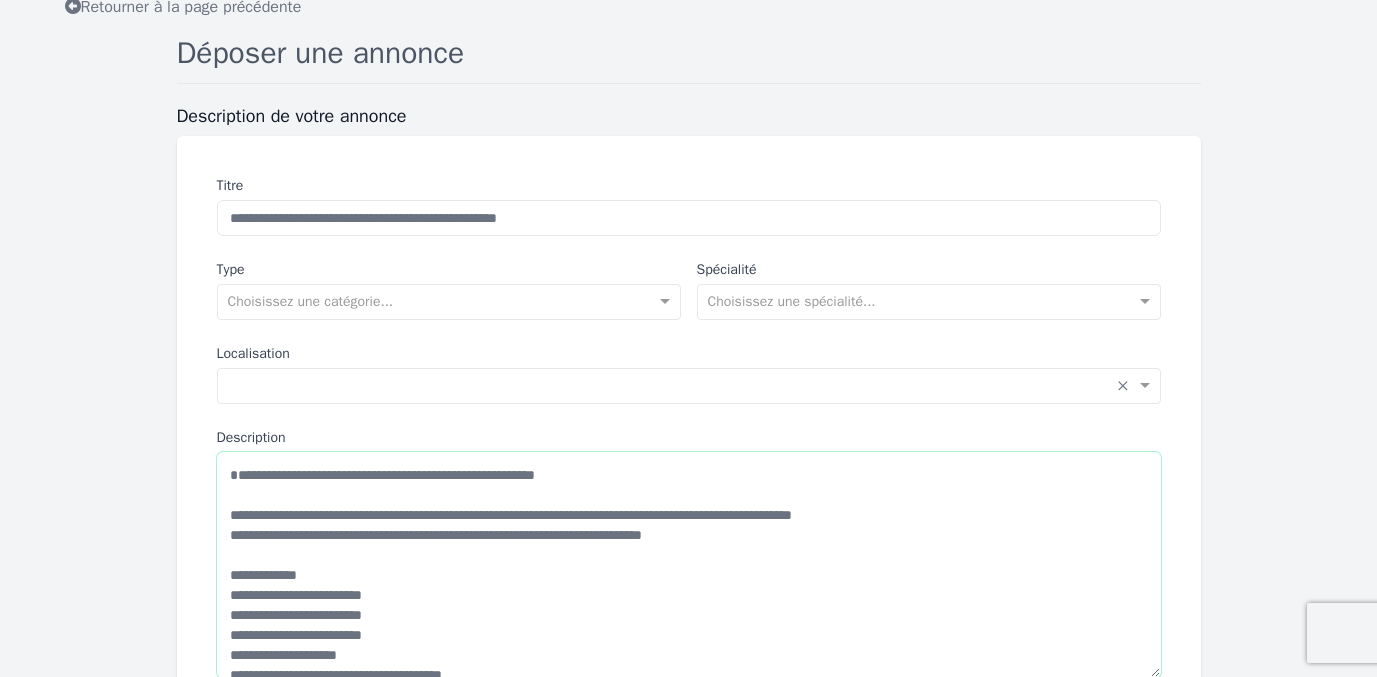 drag, startPoint x: 705, startPoint y: 512, endPoint x: 167, endPoint y: 511, distance: 538.0009 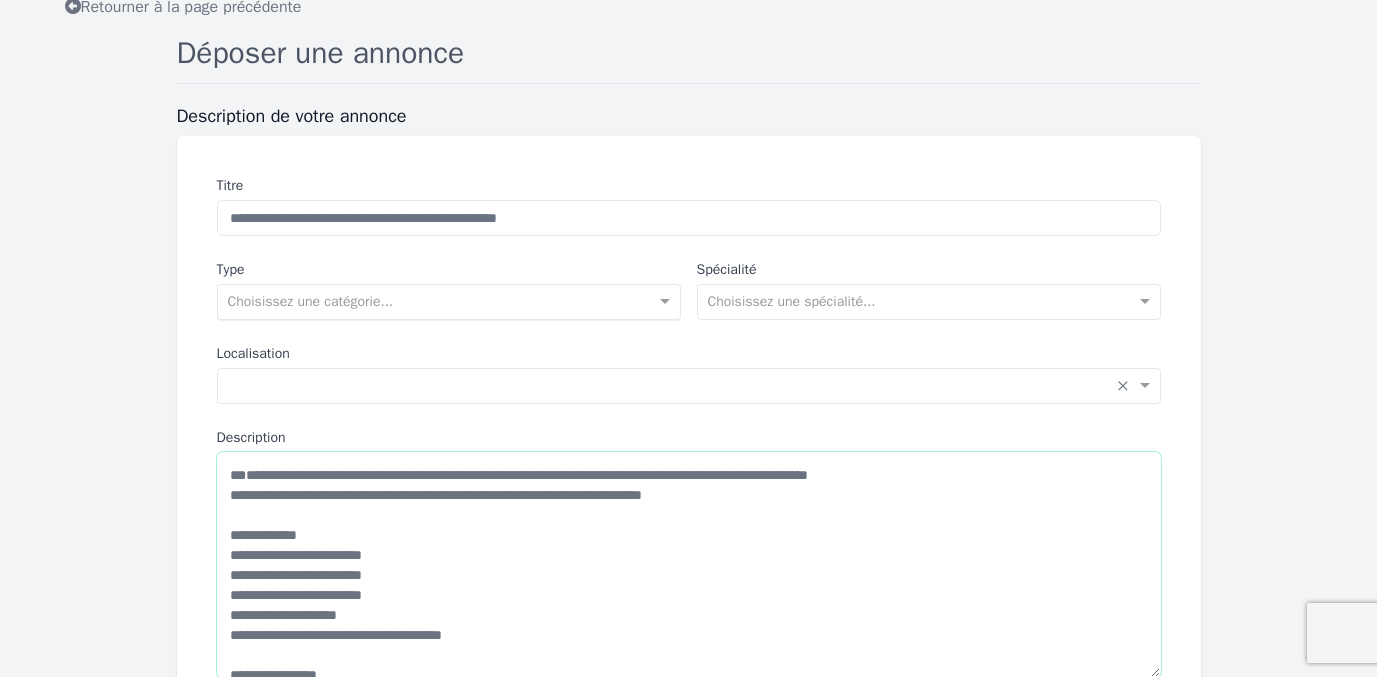 type on "**********" 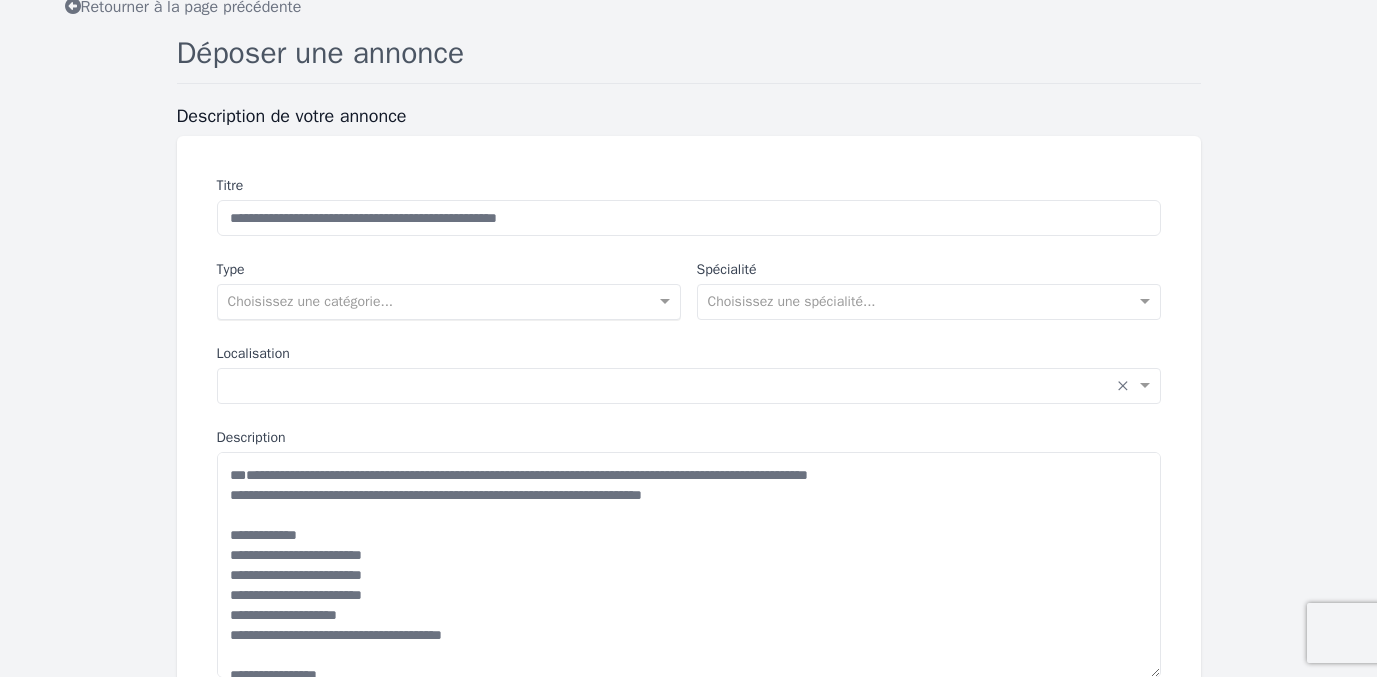 click at bounding box center (429, 300) 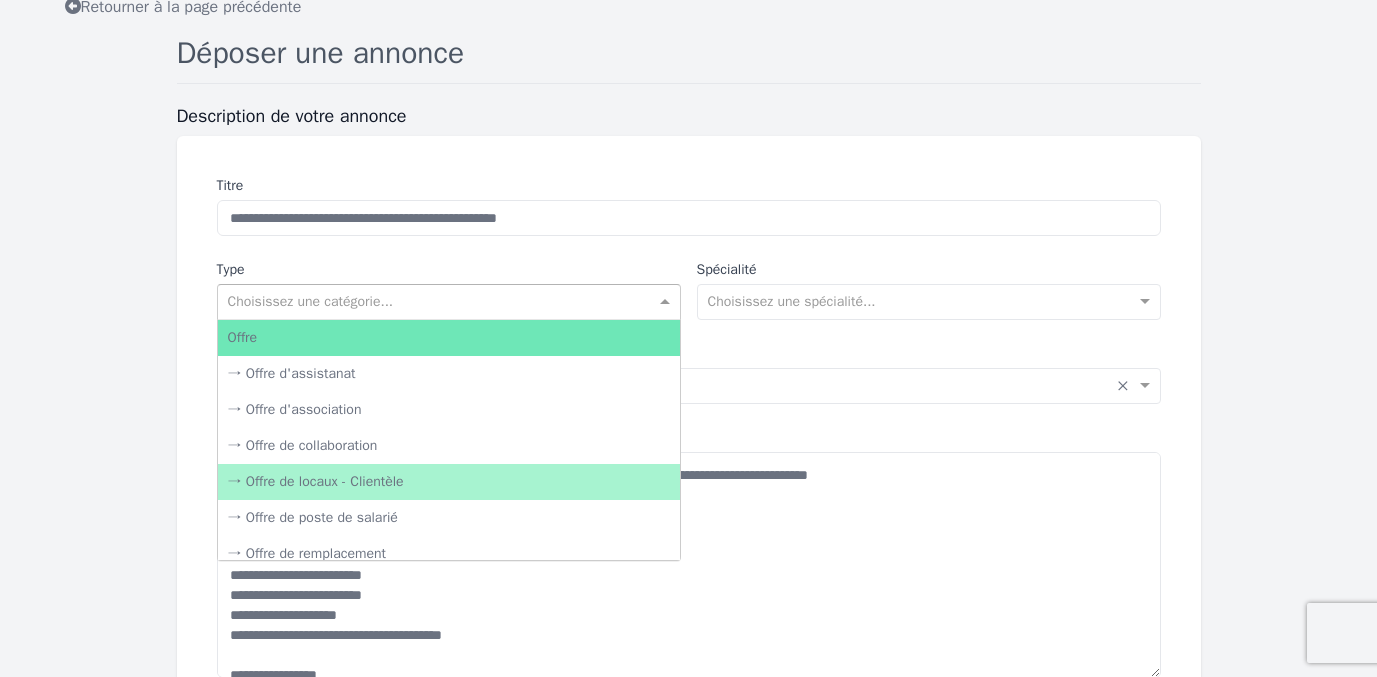 click on "→ Offre de locaux - Clientèle" at bounding box center [449, 482] 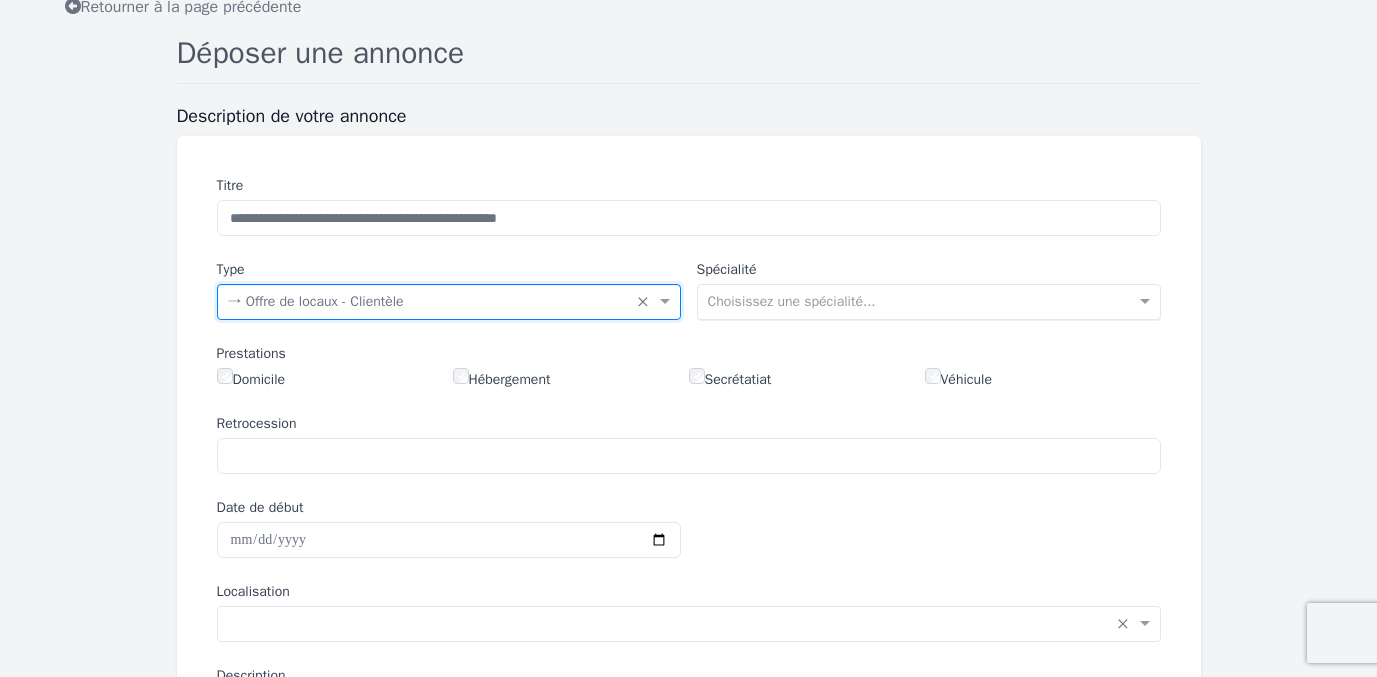 click at bounding box center (909, 300) 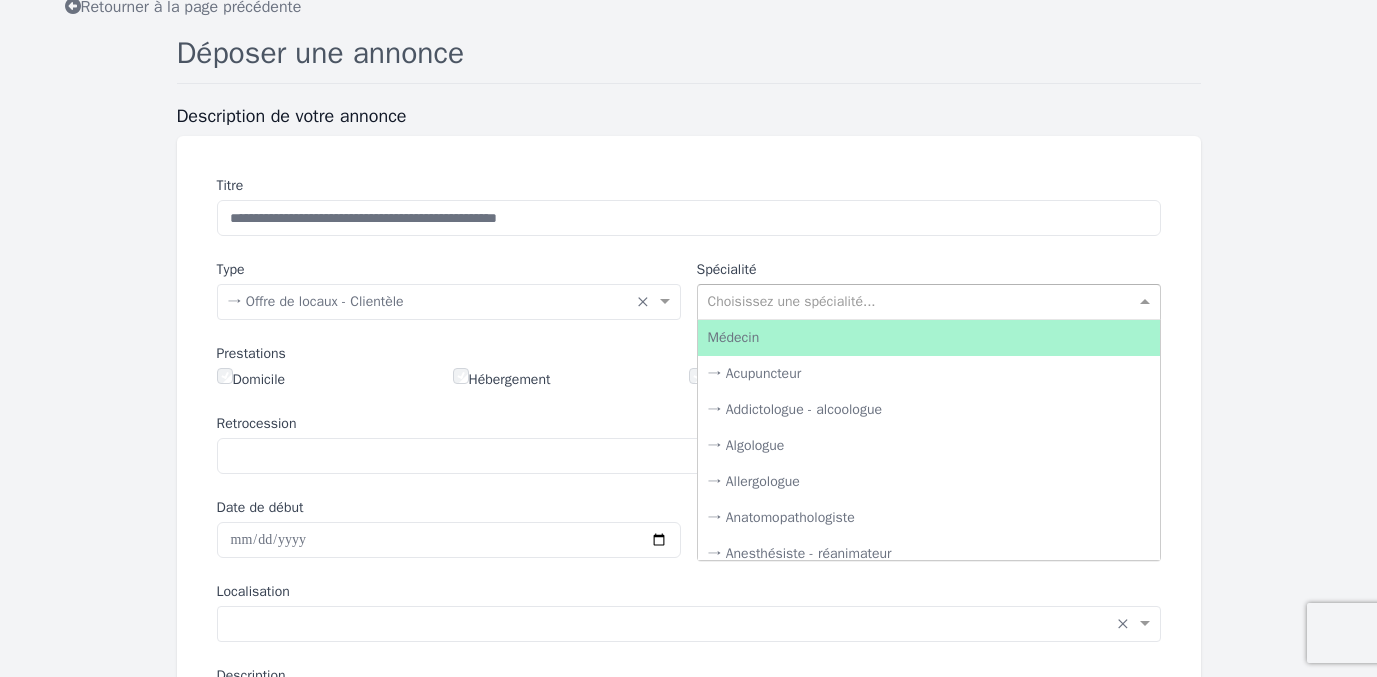 click on "Médecin" at bounding box center [929, 338] 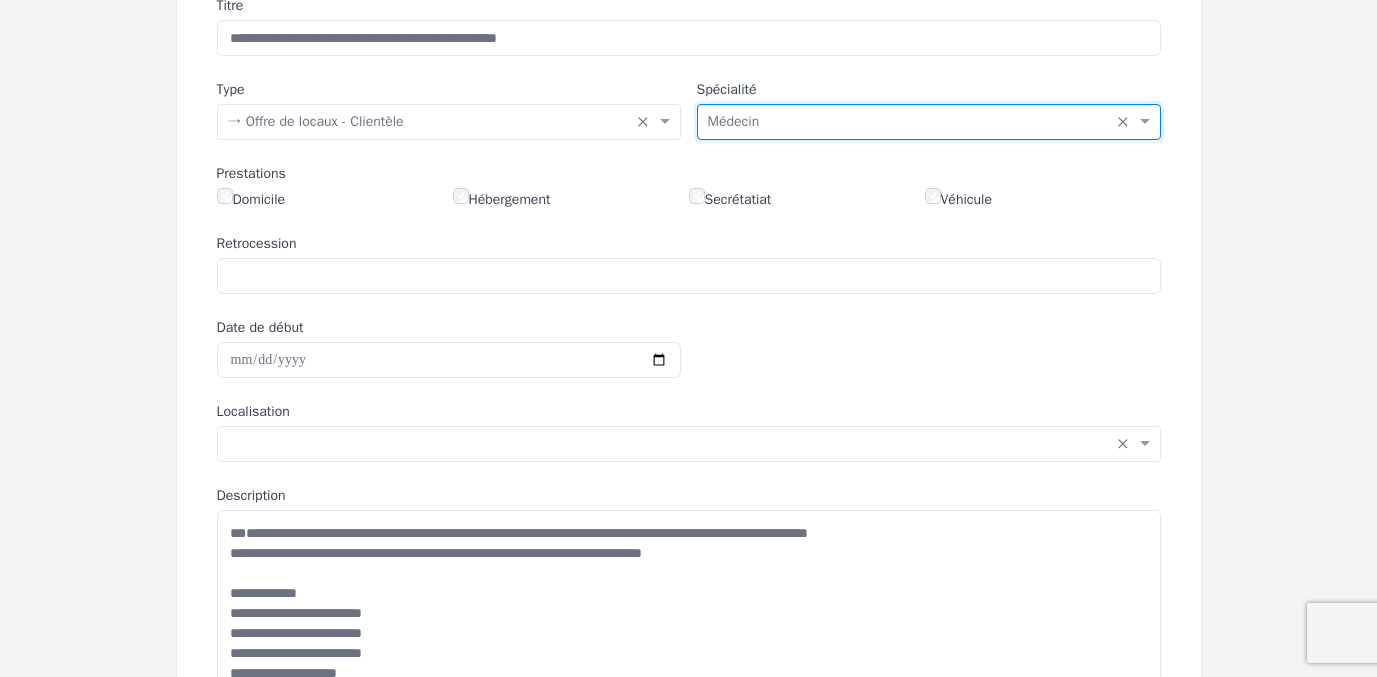 scroll, scrollTop: 332, scrollLeft: 0, axis: vertical 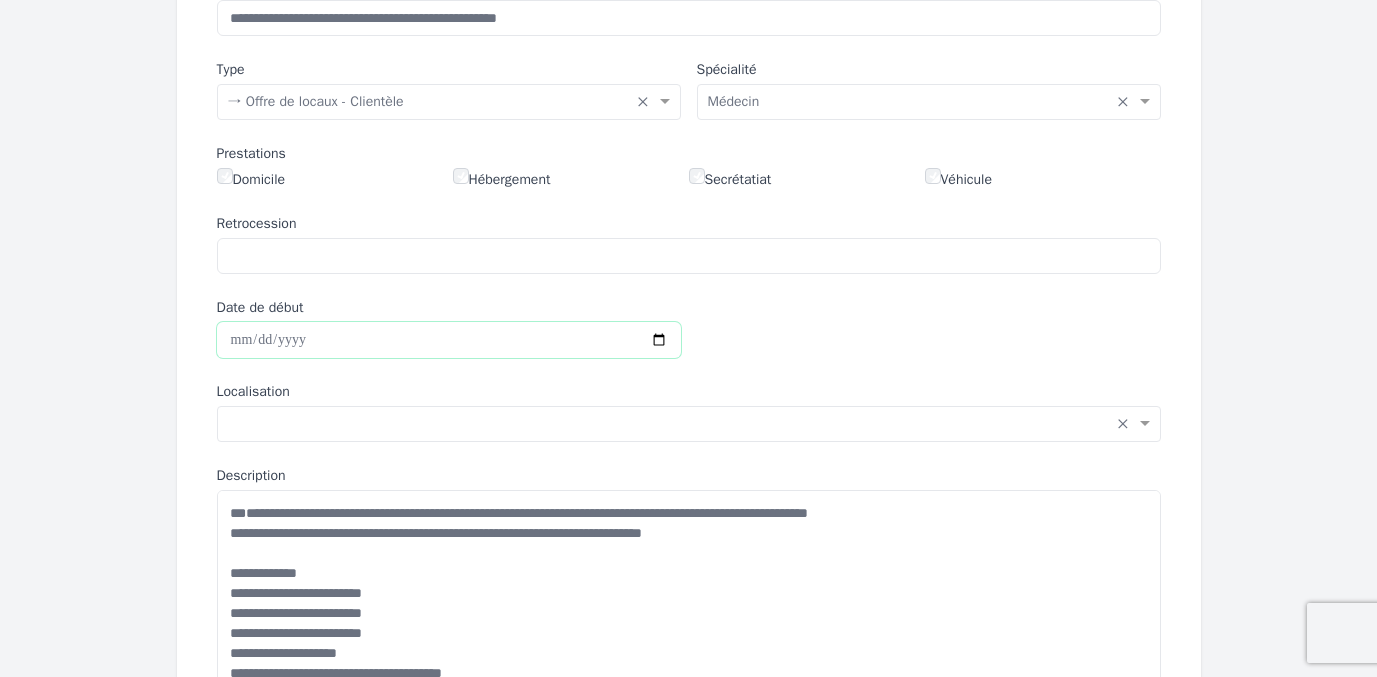 click on "Date de début" at bounding box center [449, 340] 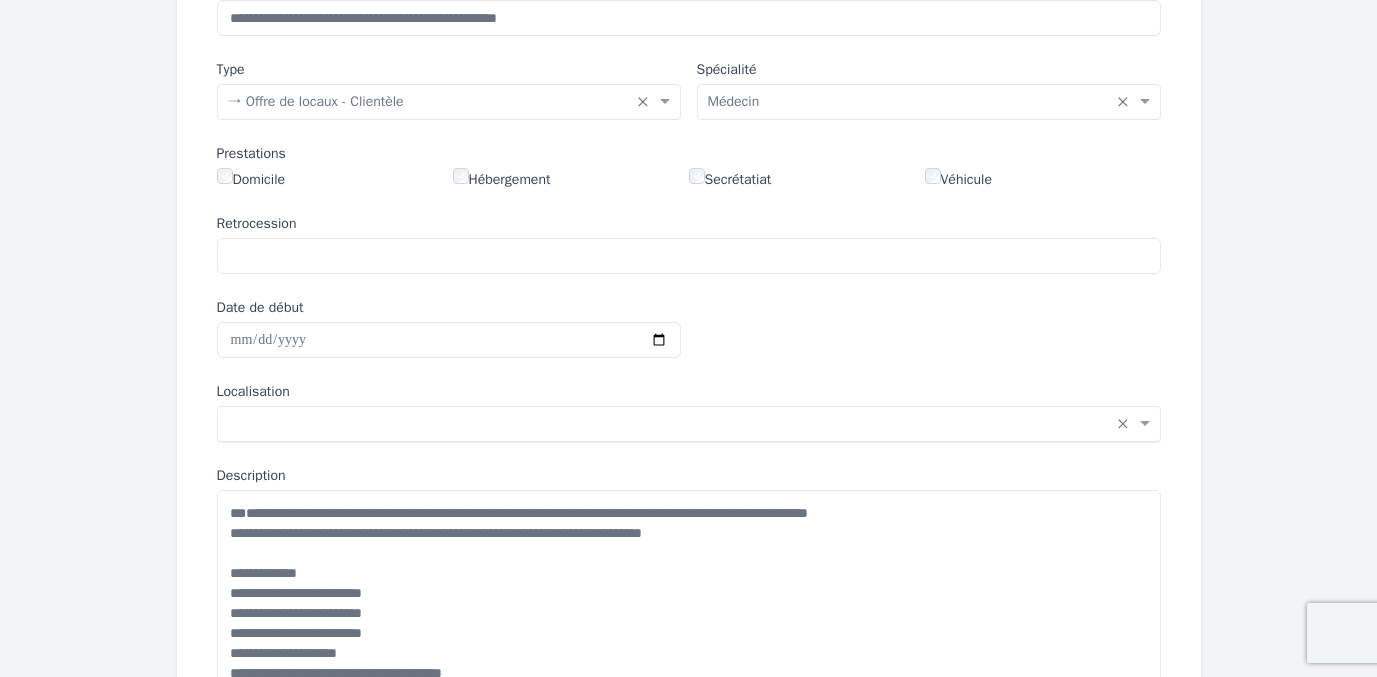 click at bounding box center (669, 422) 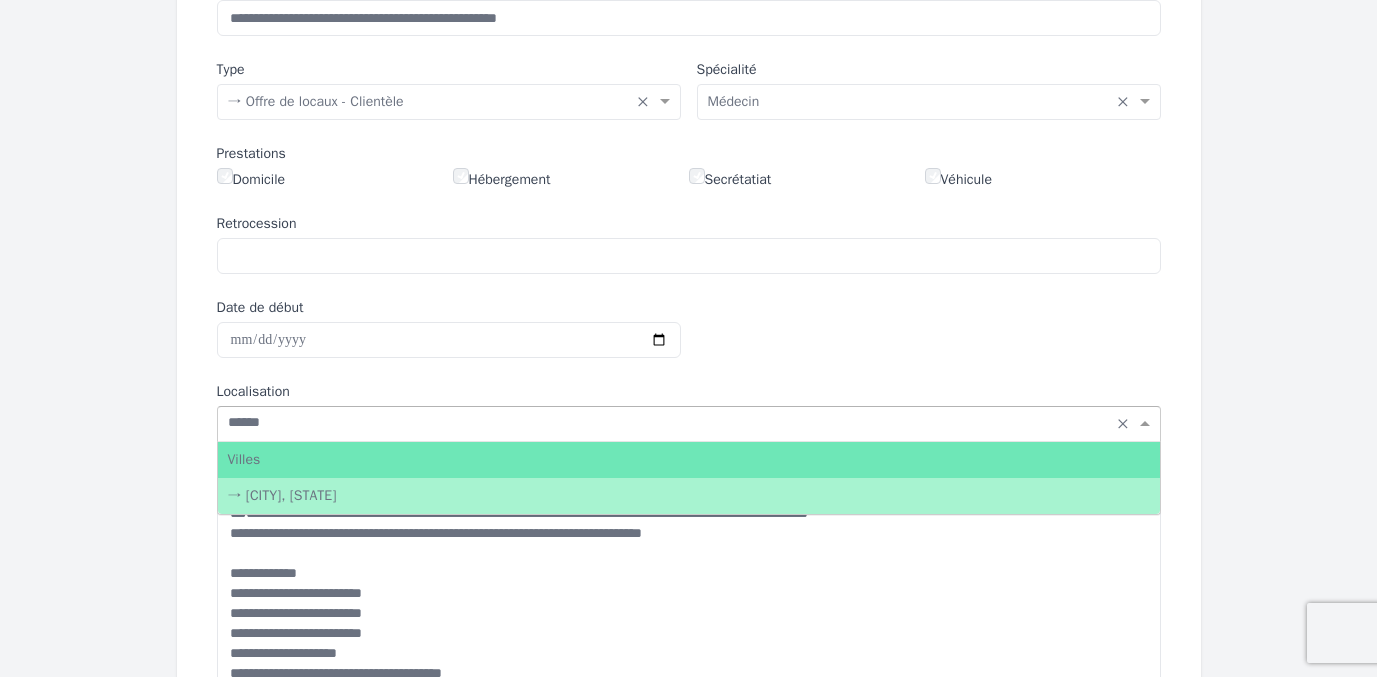 click on "→ [CITY], [STATE]" at bounding box center (689, 496) 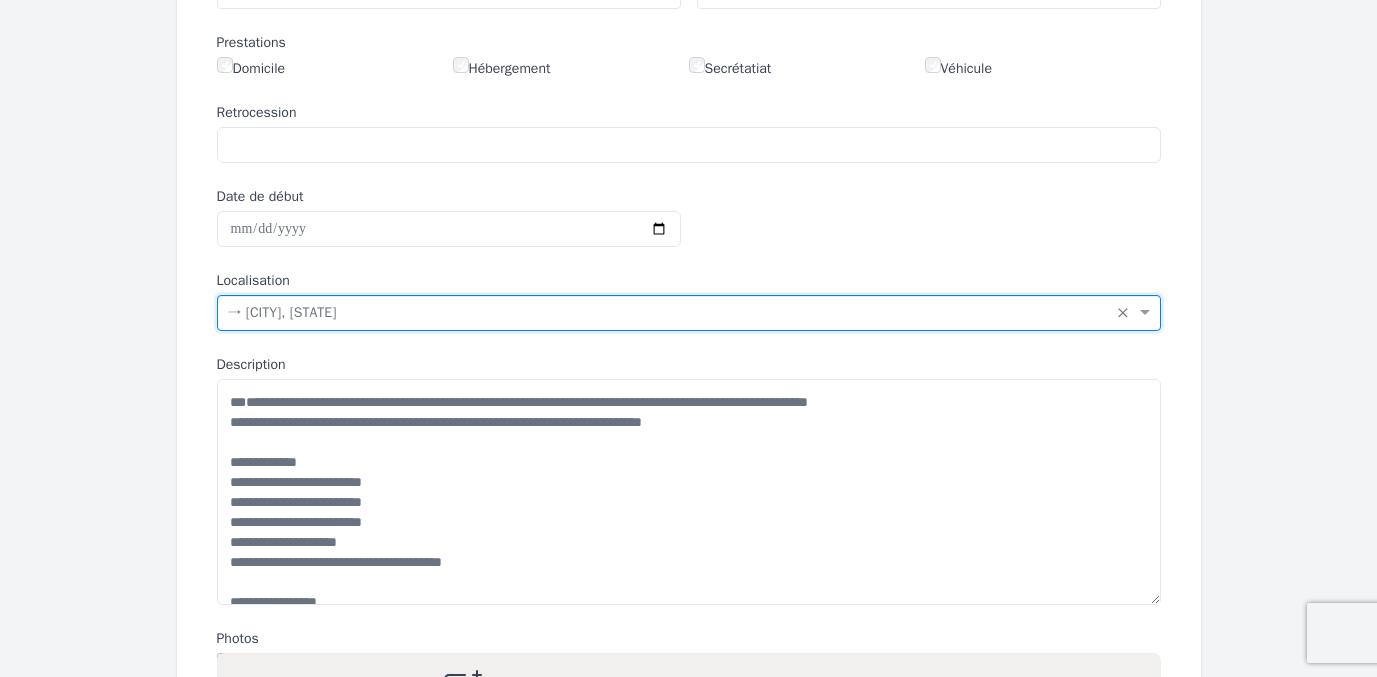scroll, scrollTop: 732, scrollLeft: 0, axis: vertical 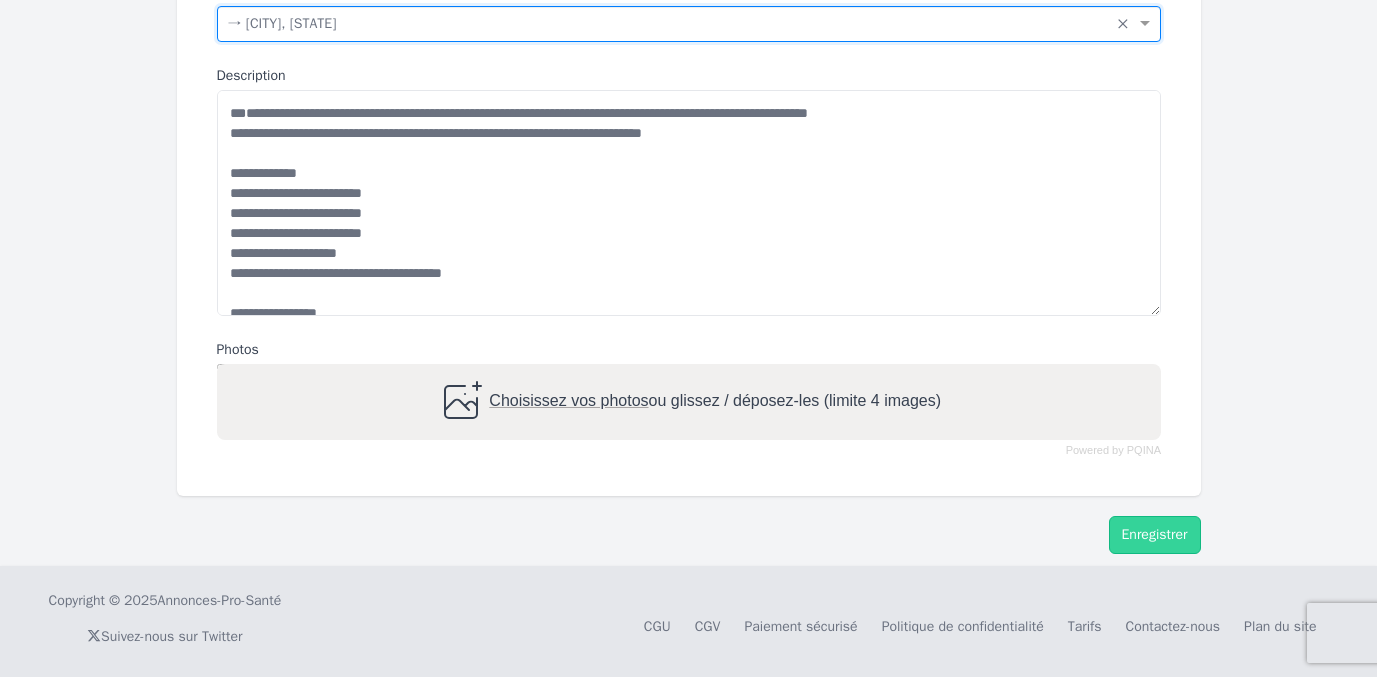 click on "Choisissez vos photos" at bounding box center [568, 401] 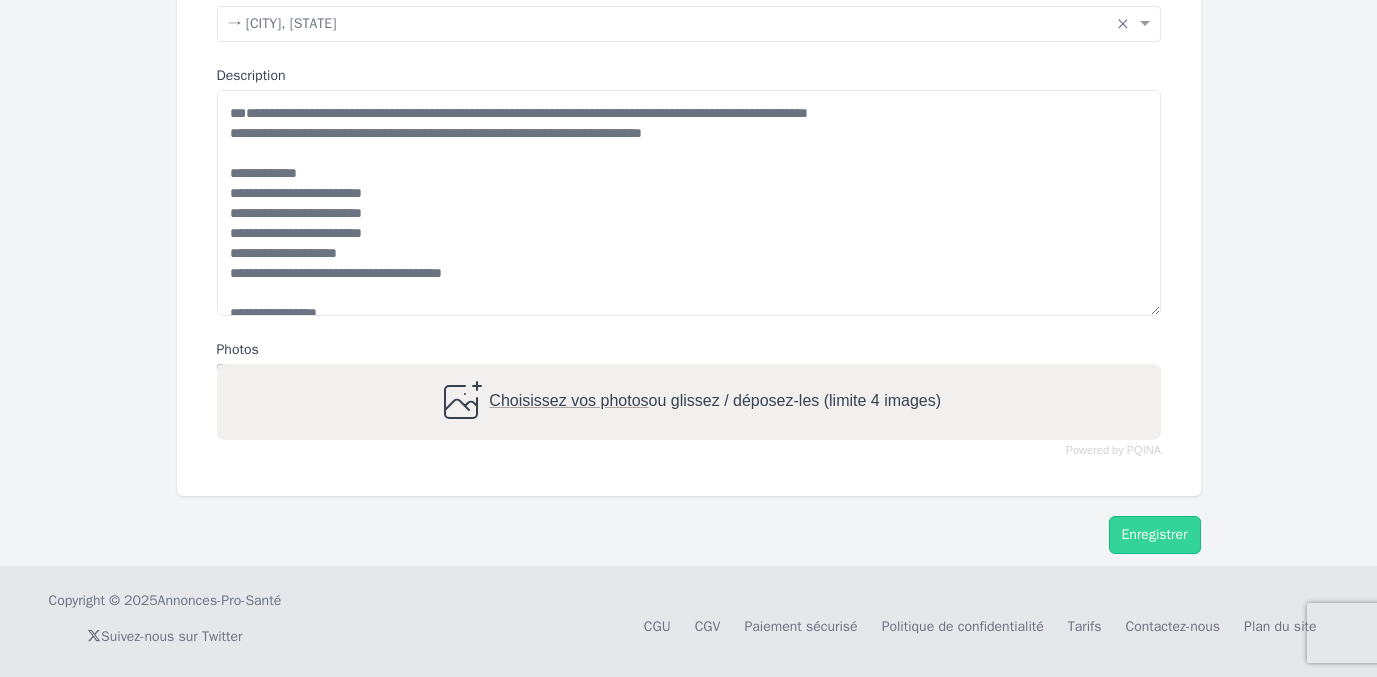 type on "**********" 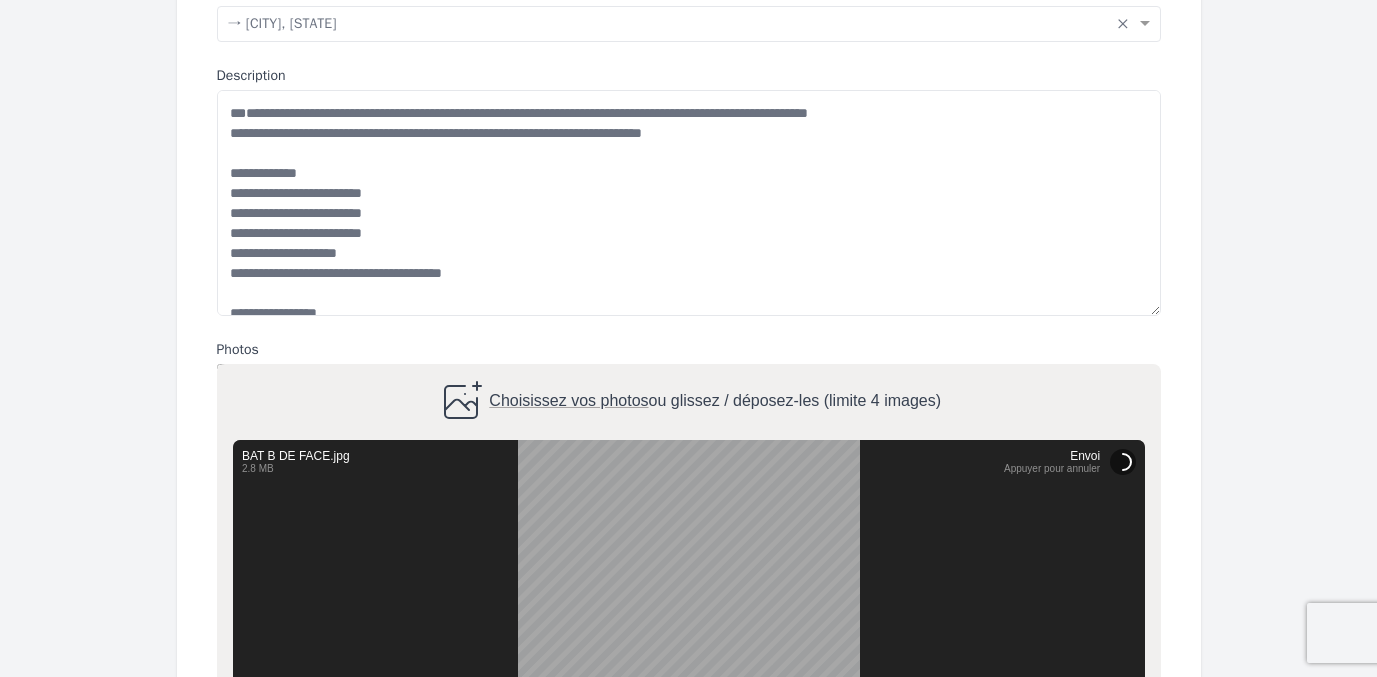 scroll, scrollTop: 1013, scrollLeft: 0, axis: vertical 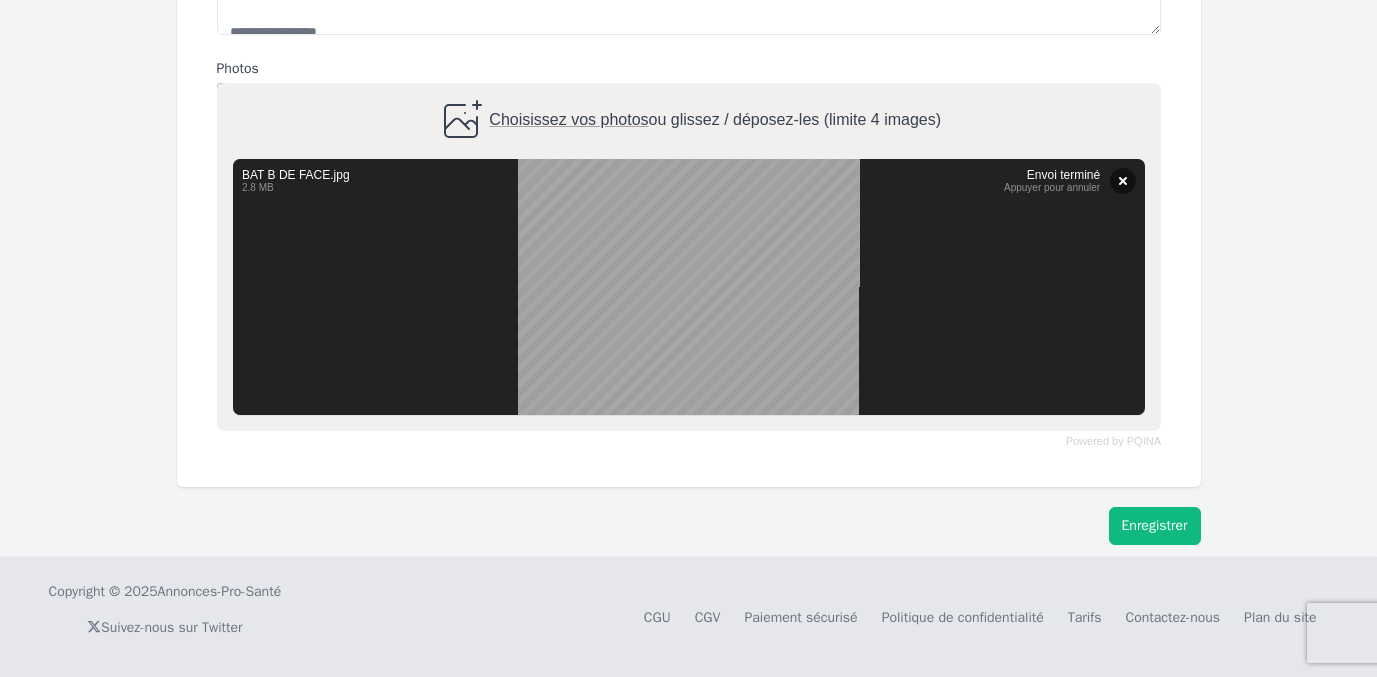 click on "Enregistrer" at bounding box center (1155, 526) 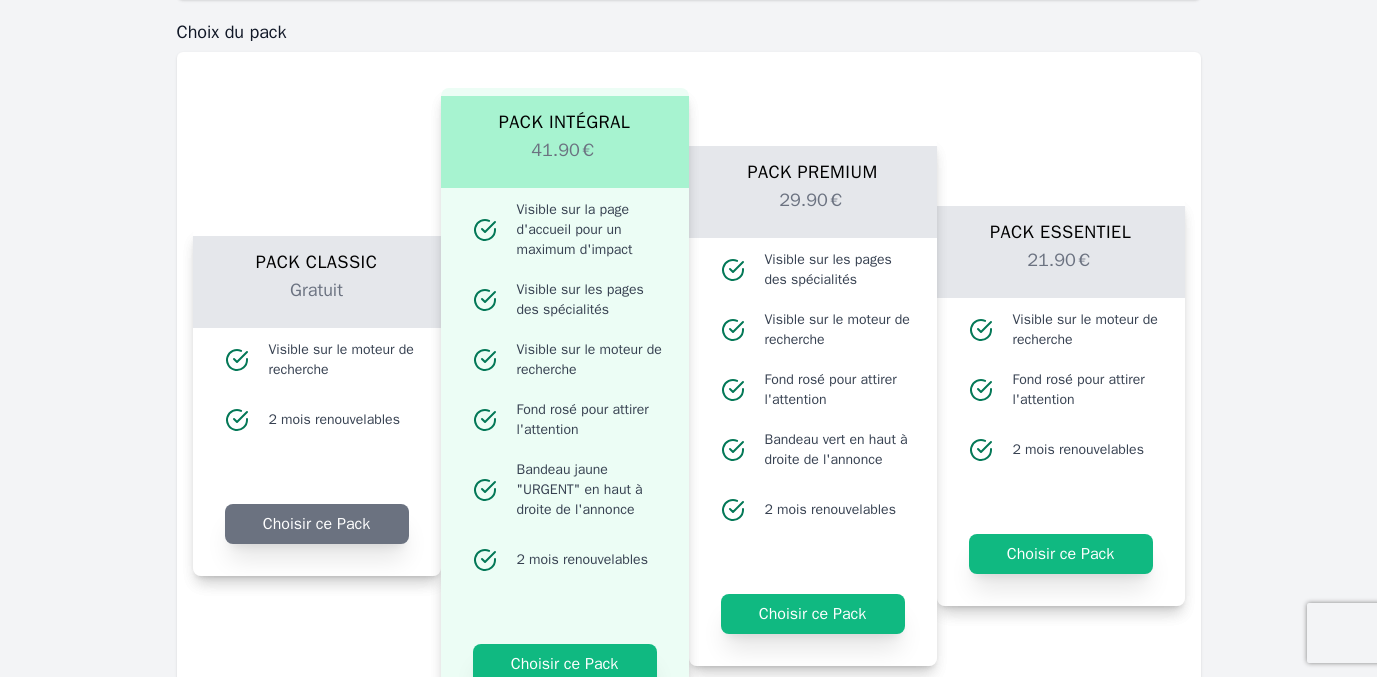 scroll, scrollTop: 1713, scrollLeft: 0, axis: vertical 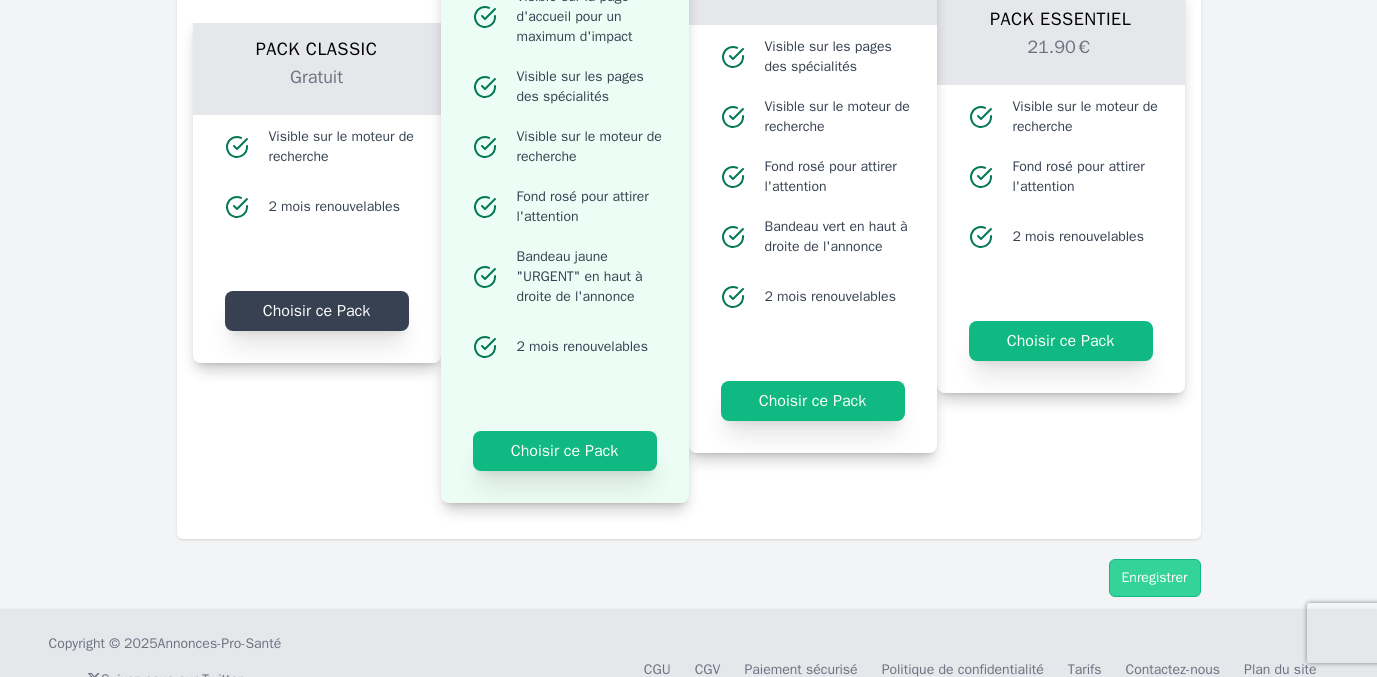 click on "Choisir ce Pack" at bounding box center [317, 311] 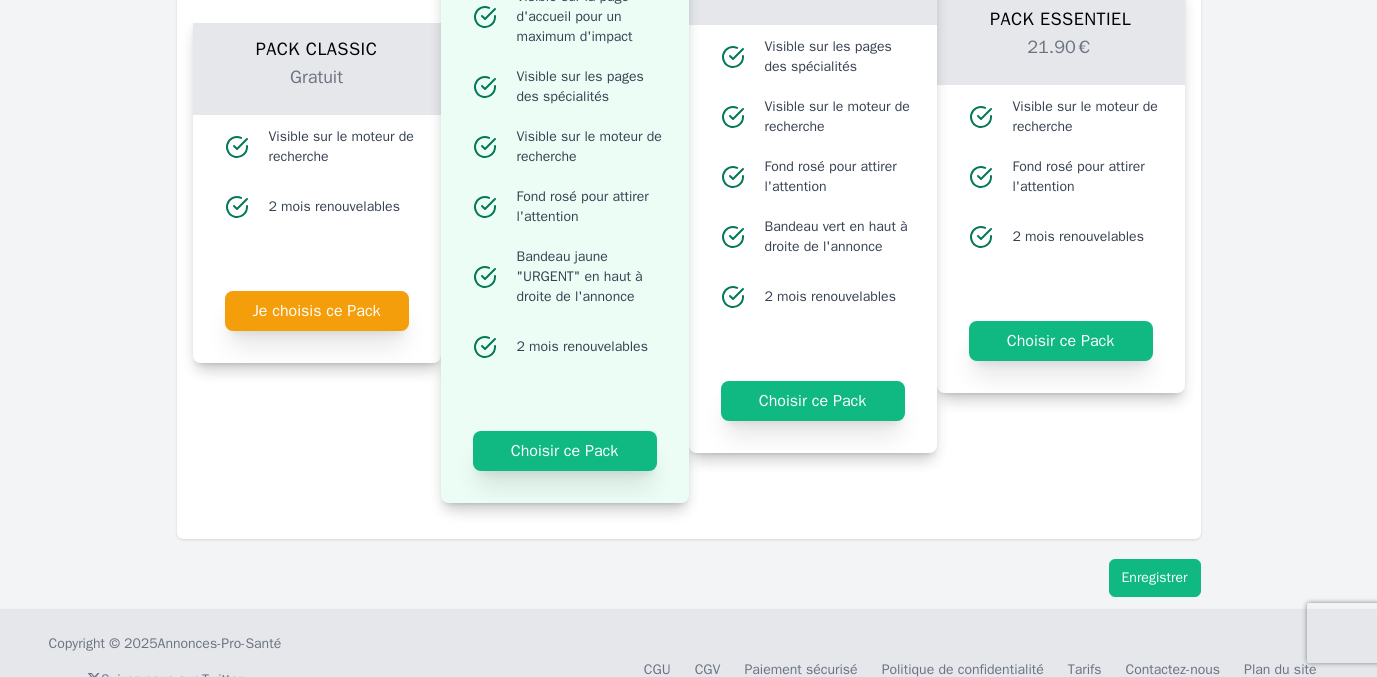 click on "Enregistrer" at bounding box center (1155, 578) 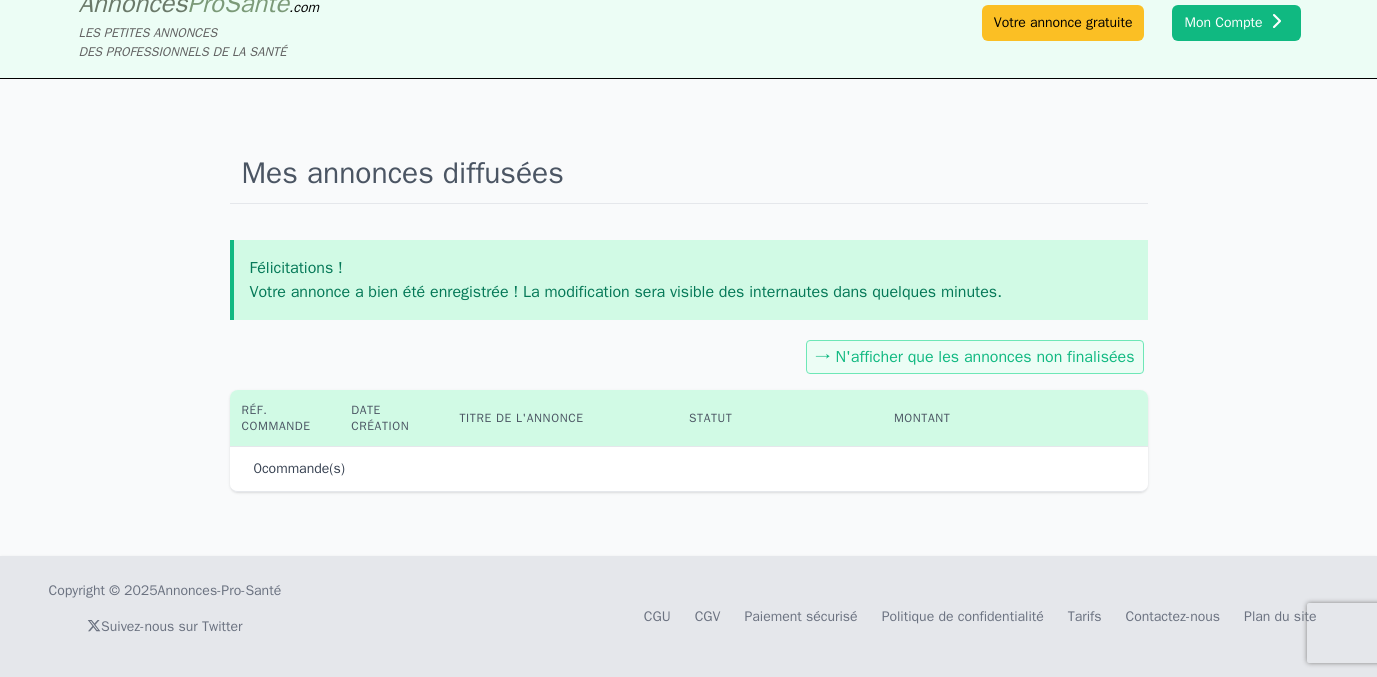 scroll, scrollTop: 0, scrollLeft: 0, axis: both 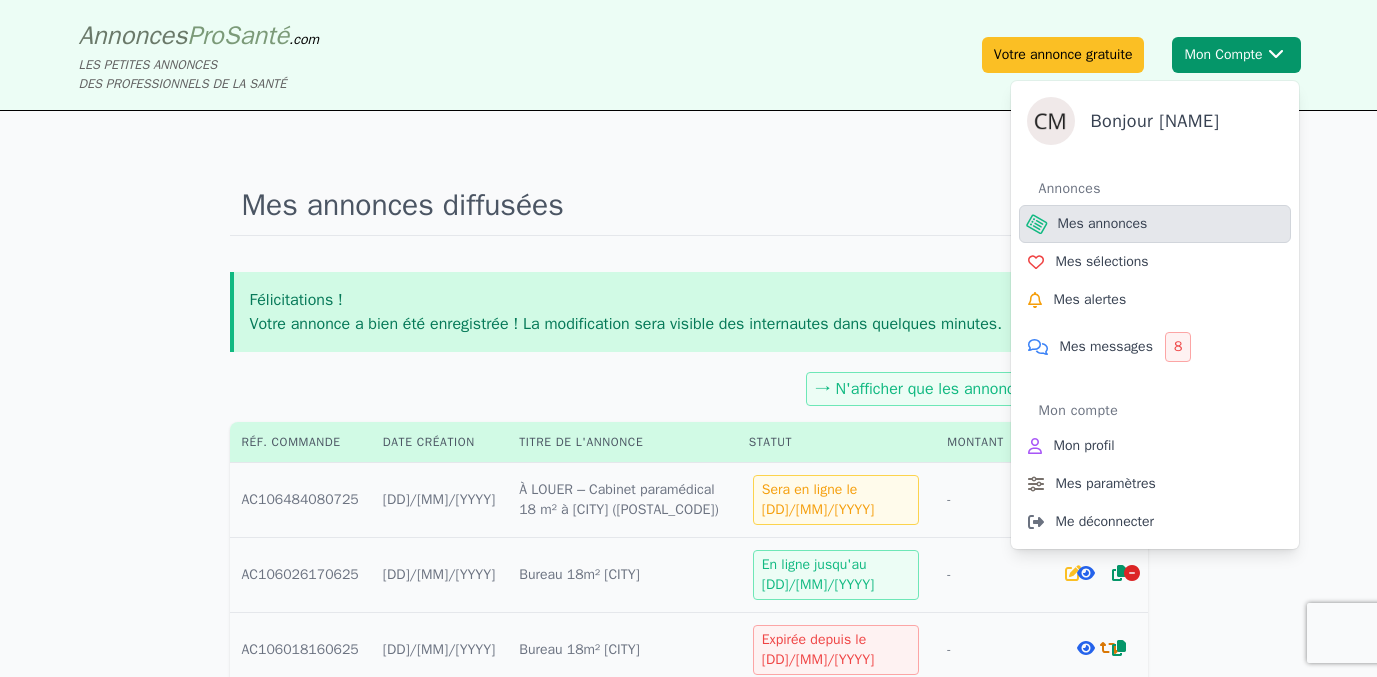click on "Mes annonces" at bounding box center (1103, 224) 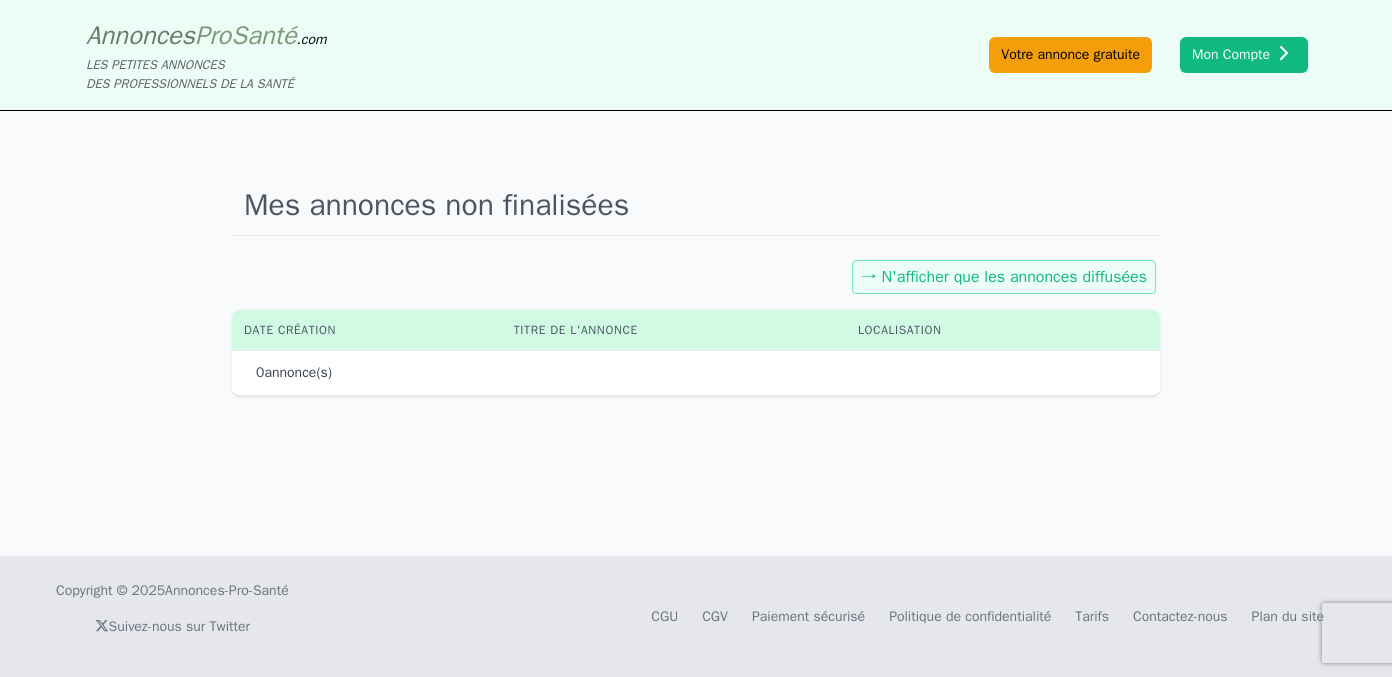 click on "Votre annonce gratuite" at bounding box center [1070, 55] 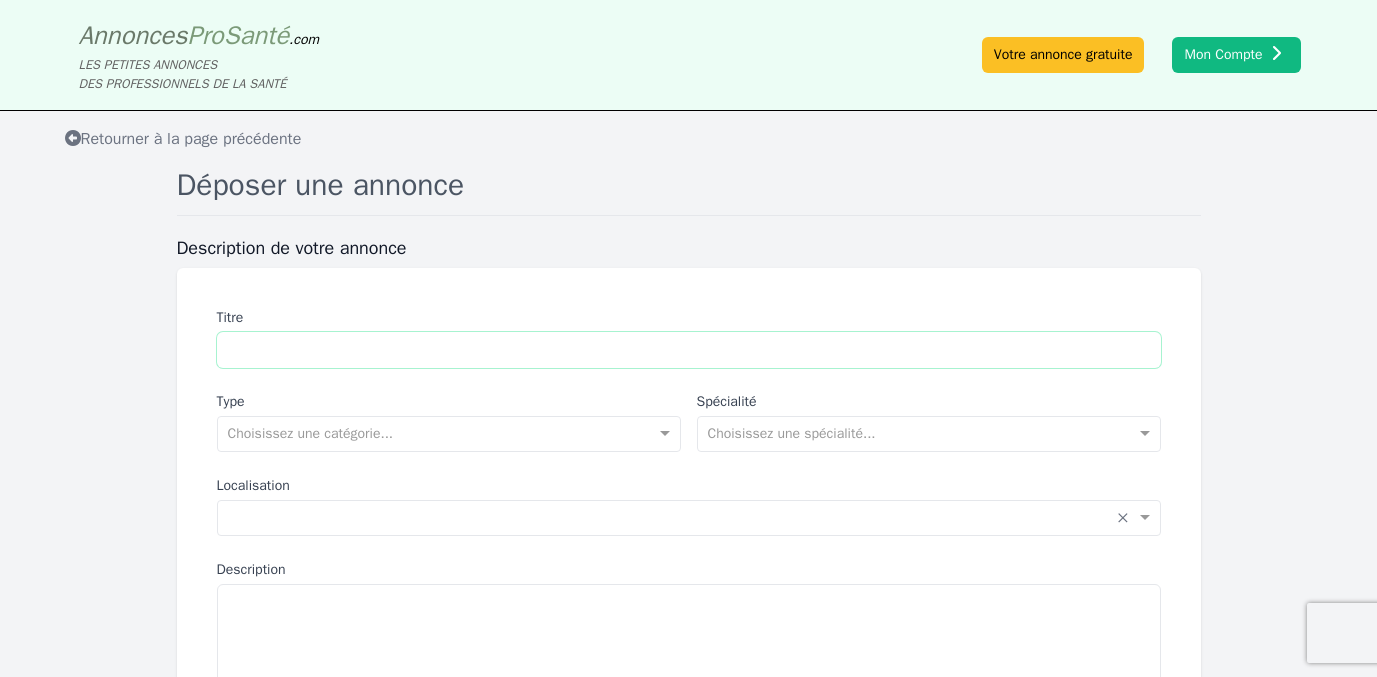 click on "Titre" at bounding box center (689, 350) 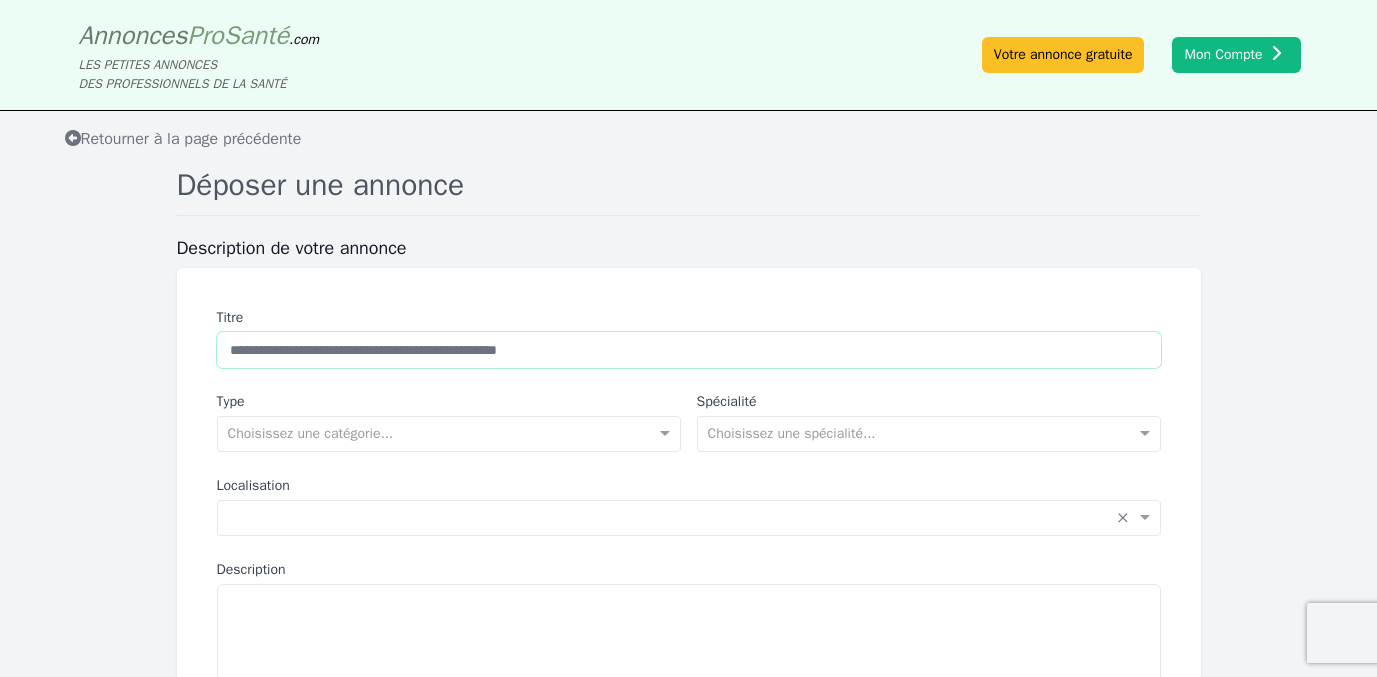 type on "**********" 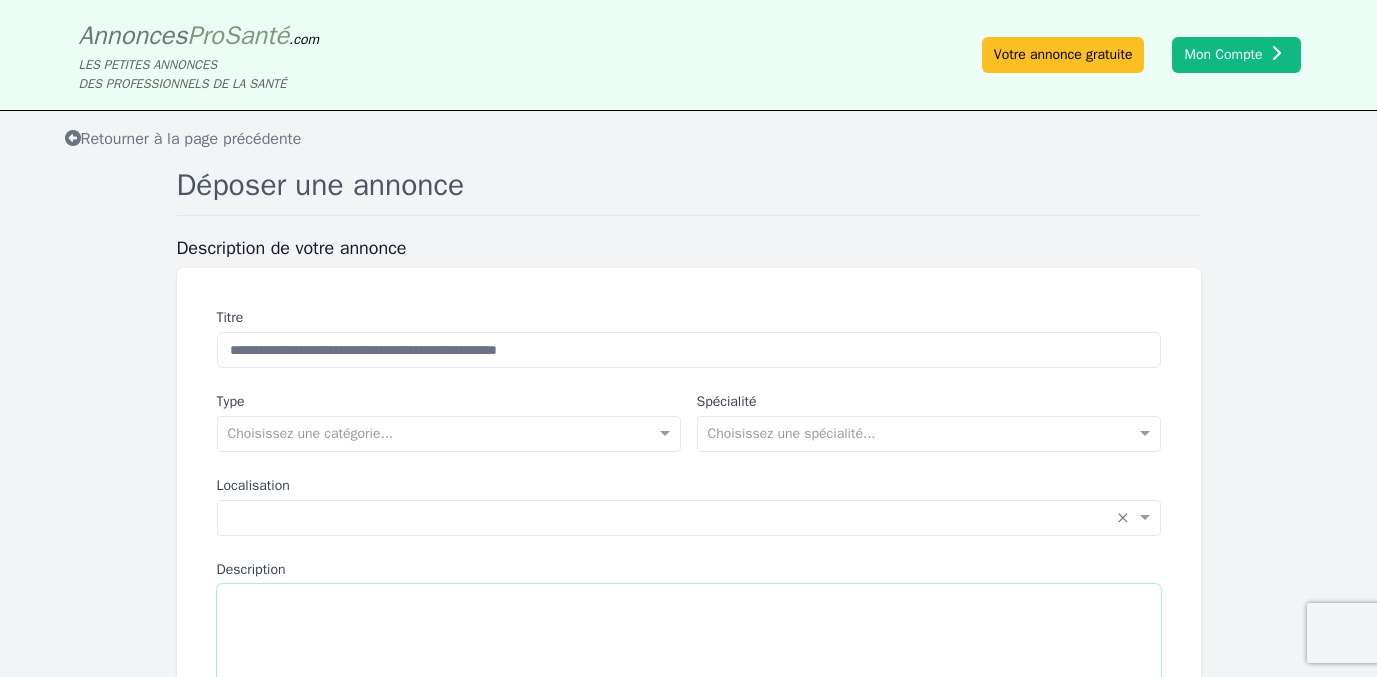 click on "Description" at bounding box center [689, 697] 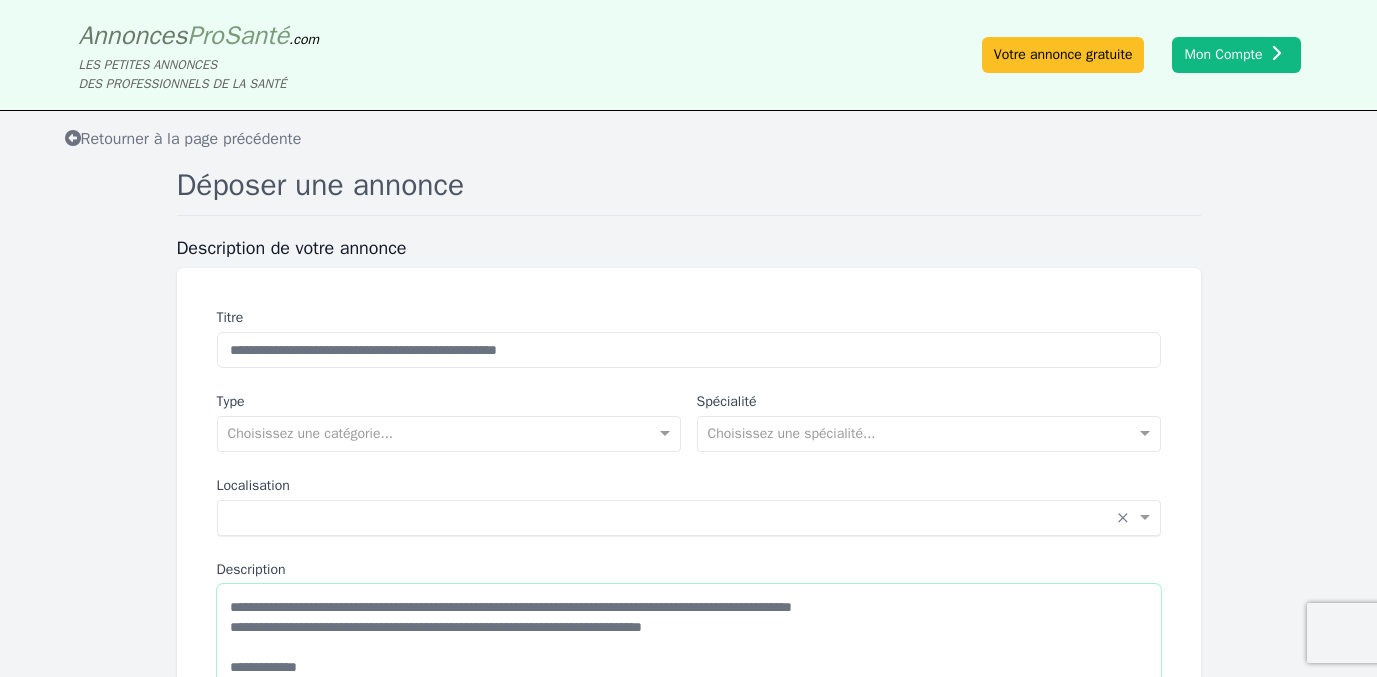 scroll, scrollTop: 132, scrollLeft: 0, axis: vertical 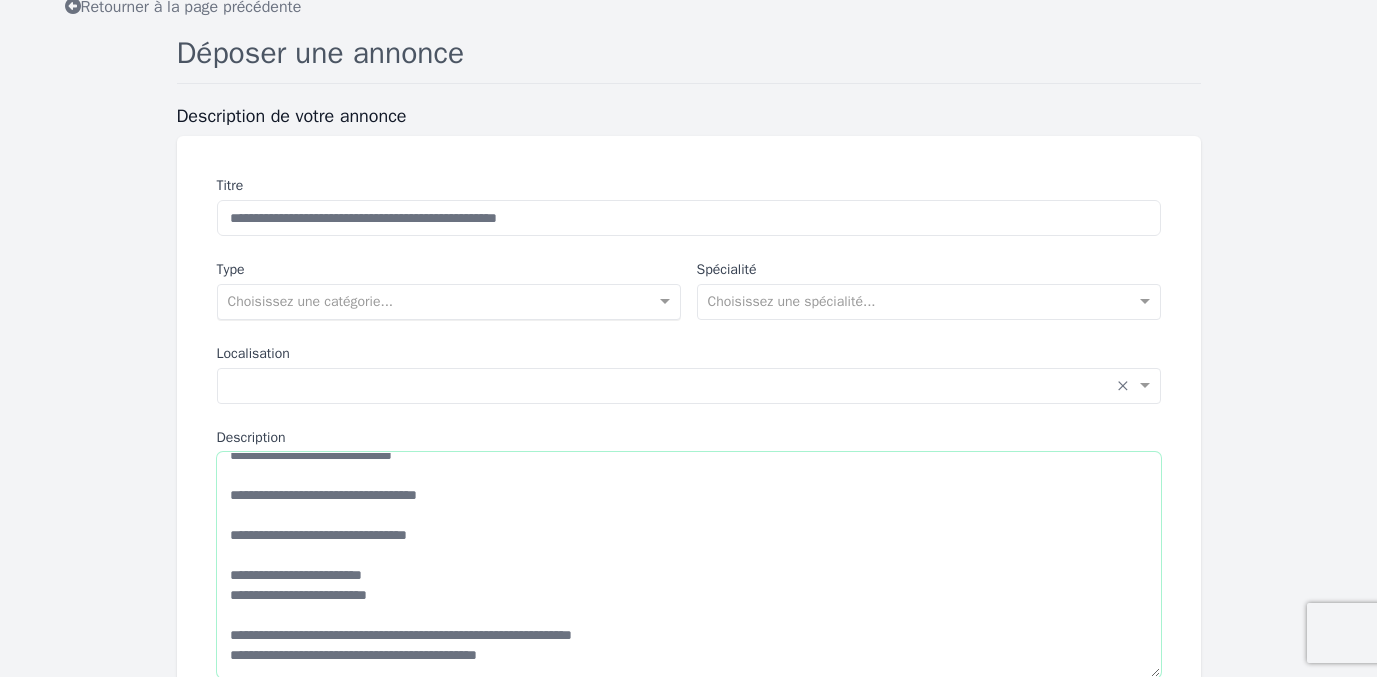type on "**********" 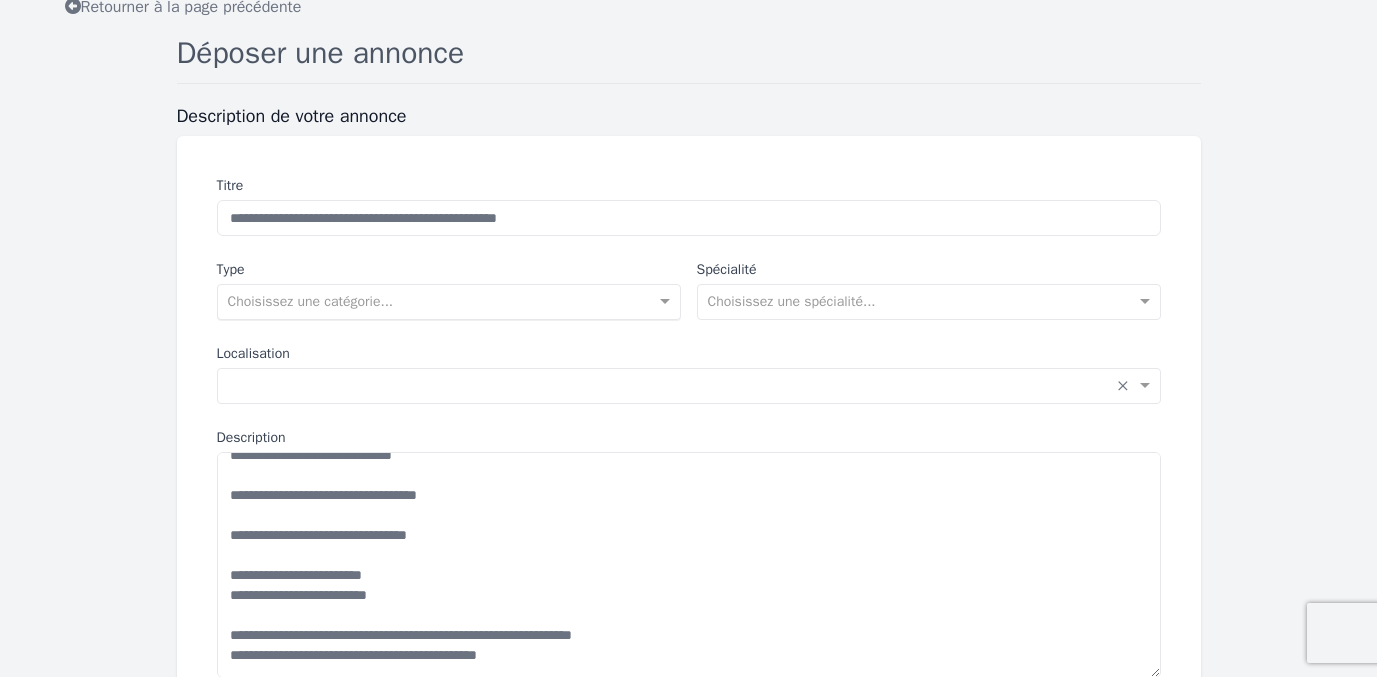 click at bounding box center [429, 300] 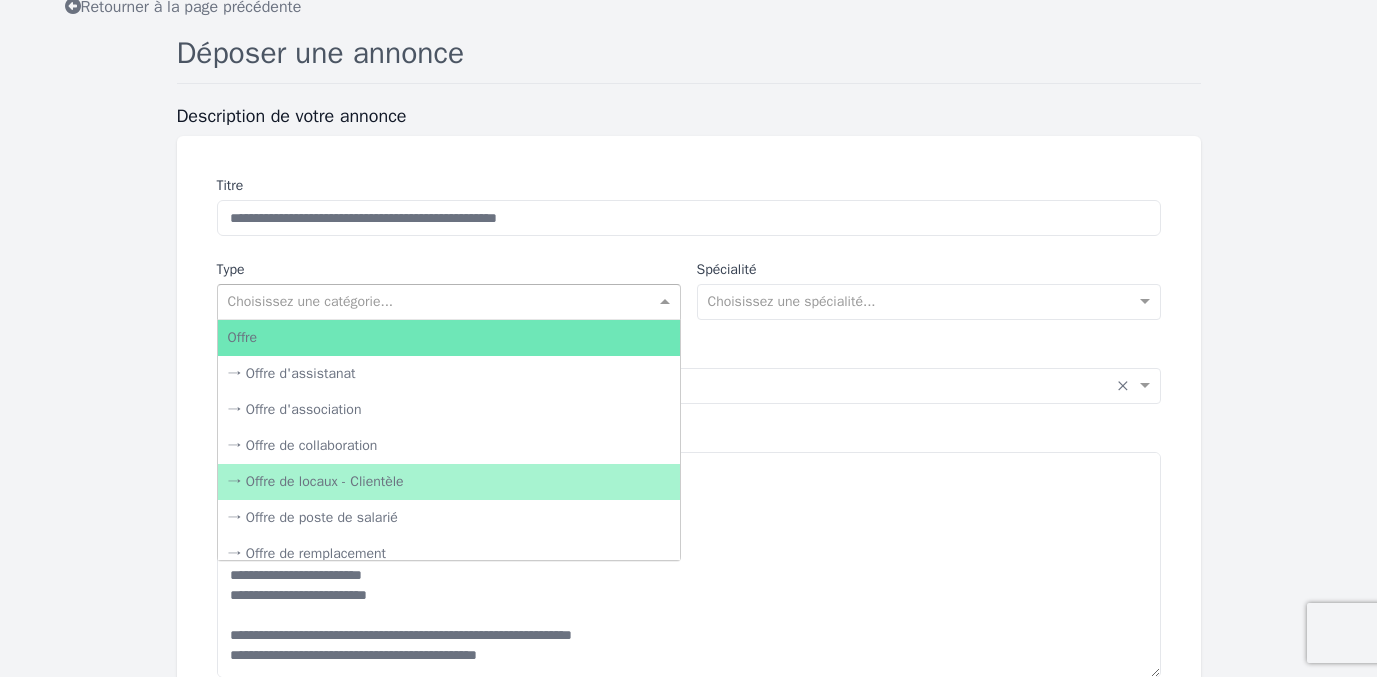 click on "→ Offre de locaux - Clientèle" at bounding box center (449, 482) 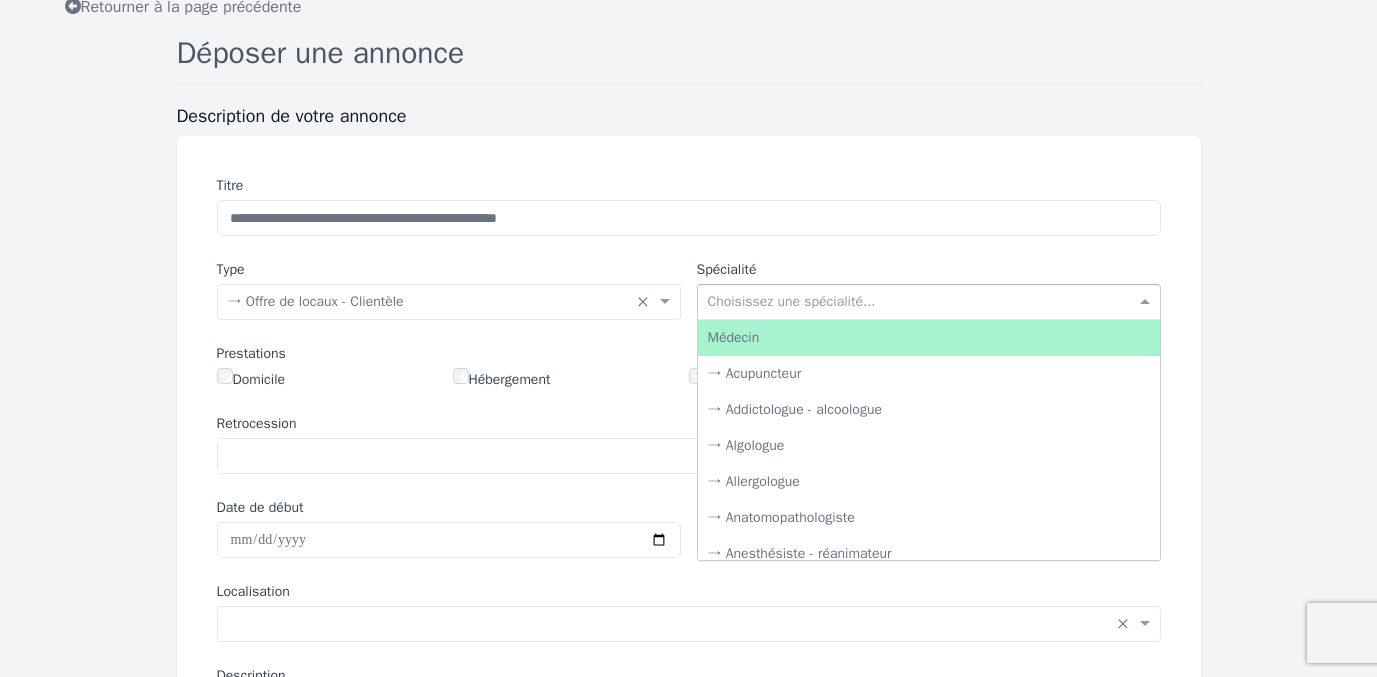 click at bounding box center (909, 300) 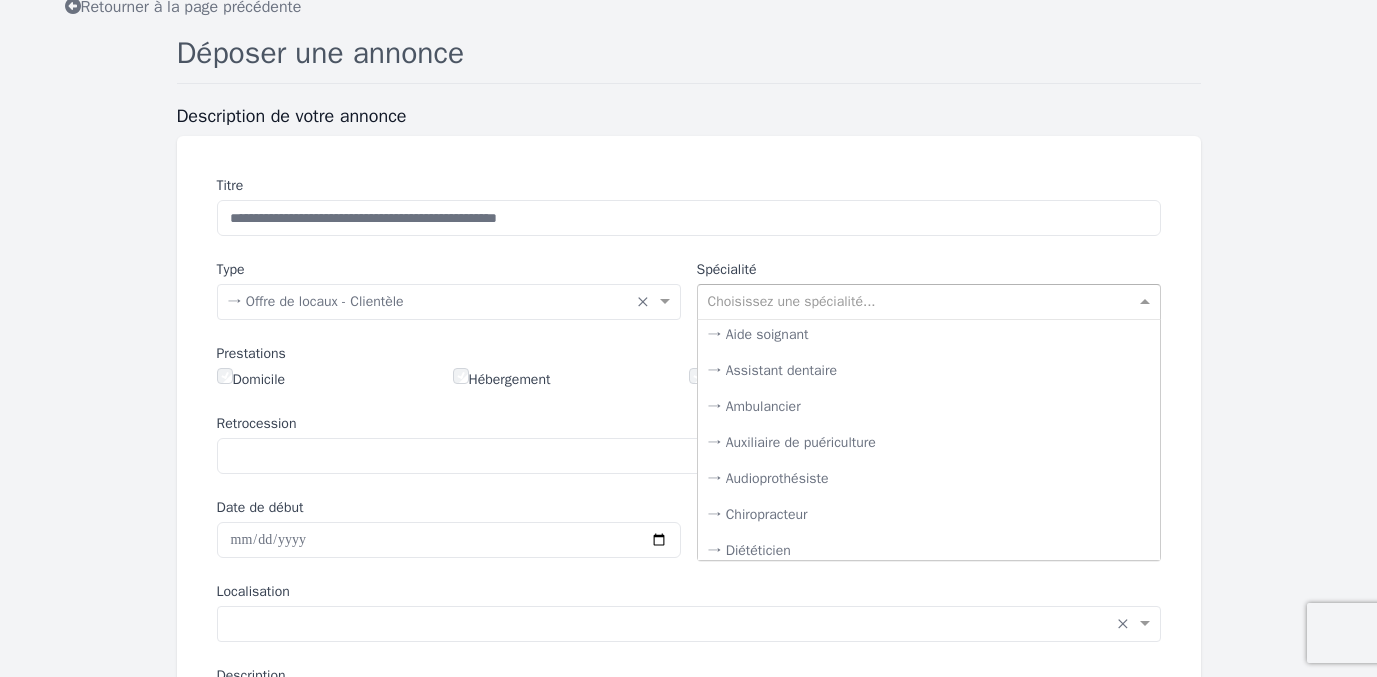 scroll, scrollTop: 2800, scrollLeft: 0, axis: vertical 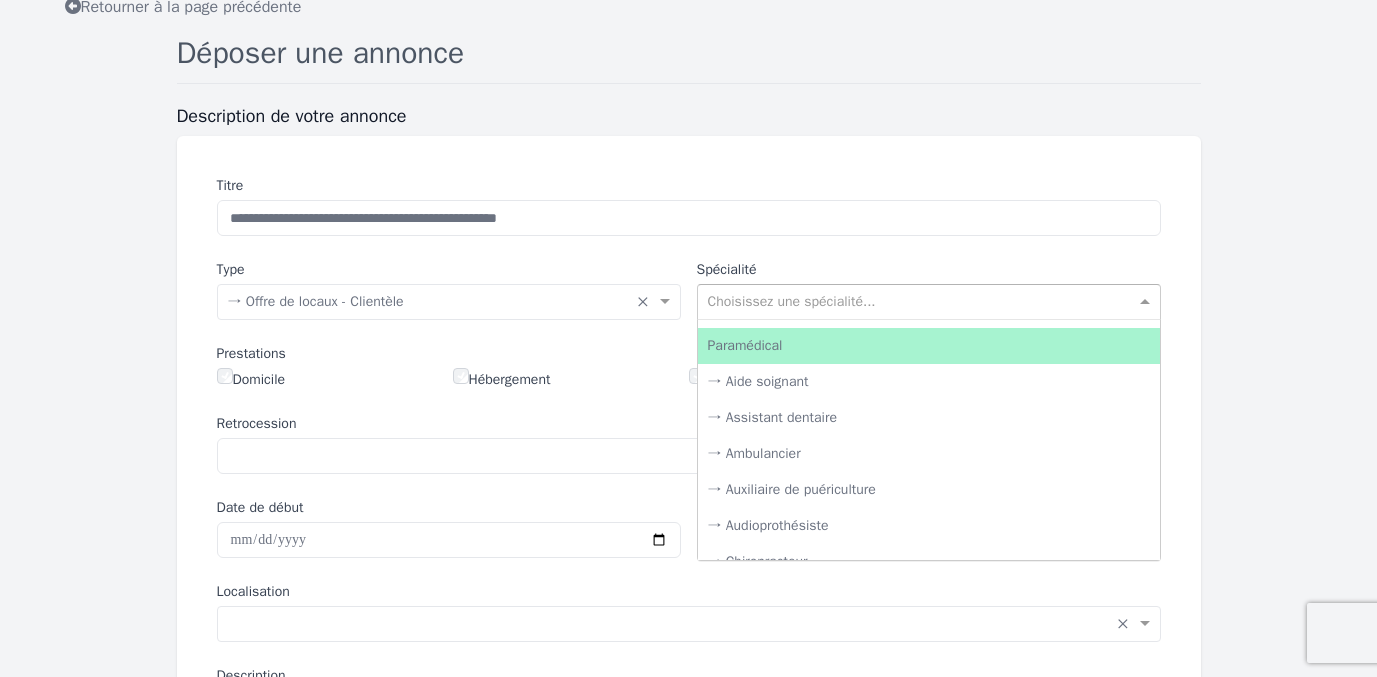 click on "Paramédical" at bounding box center [929, 346] 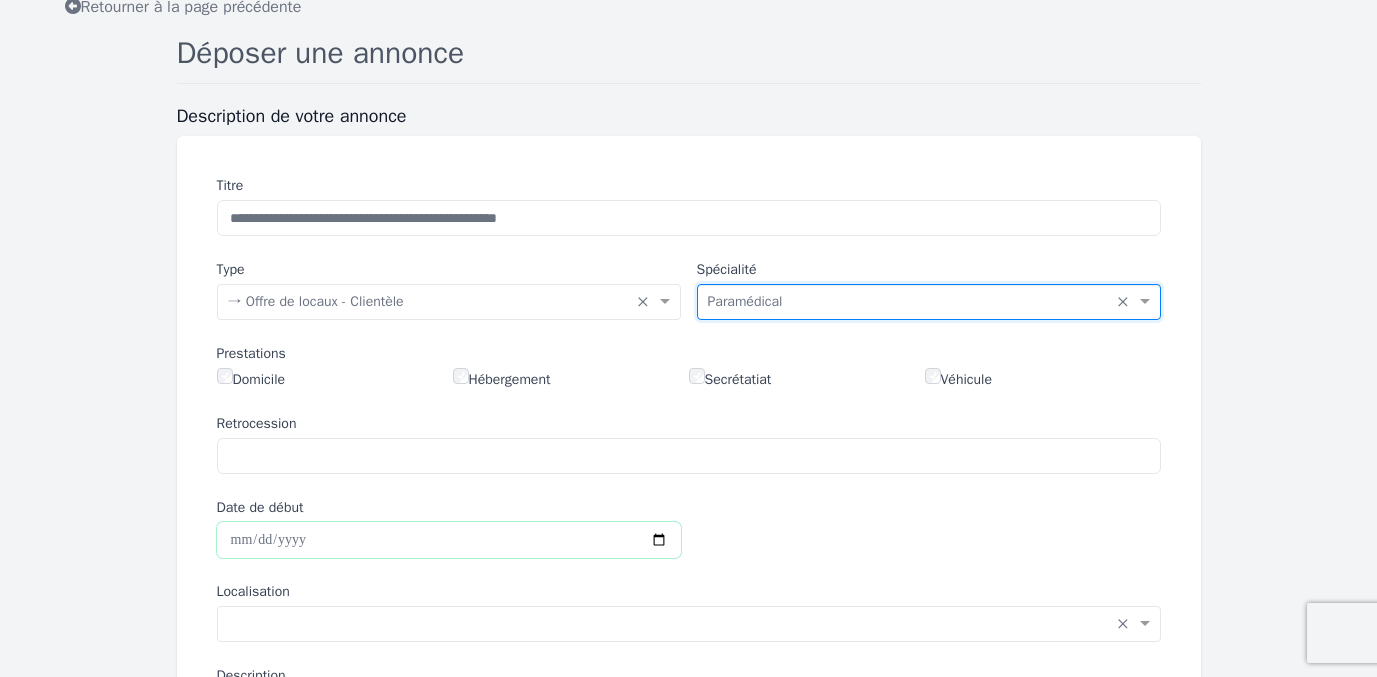 click on "Date de début" at bounding box center [449, 540] 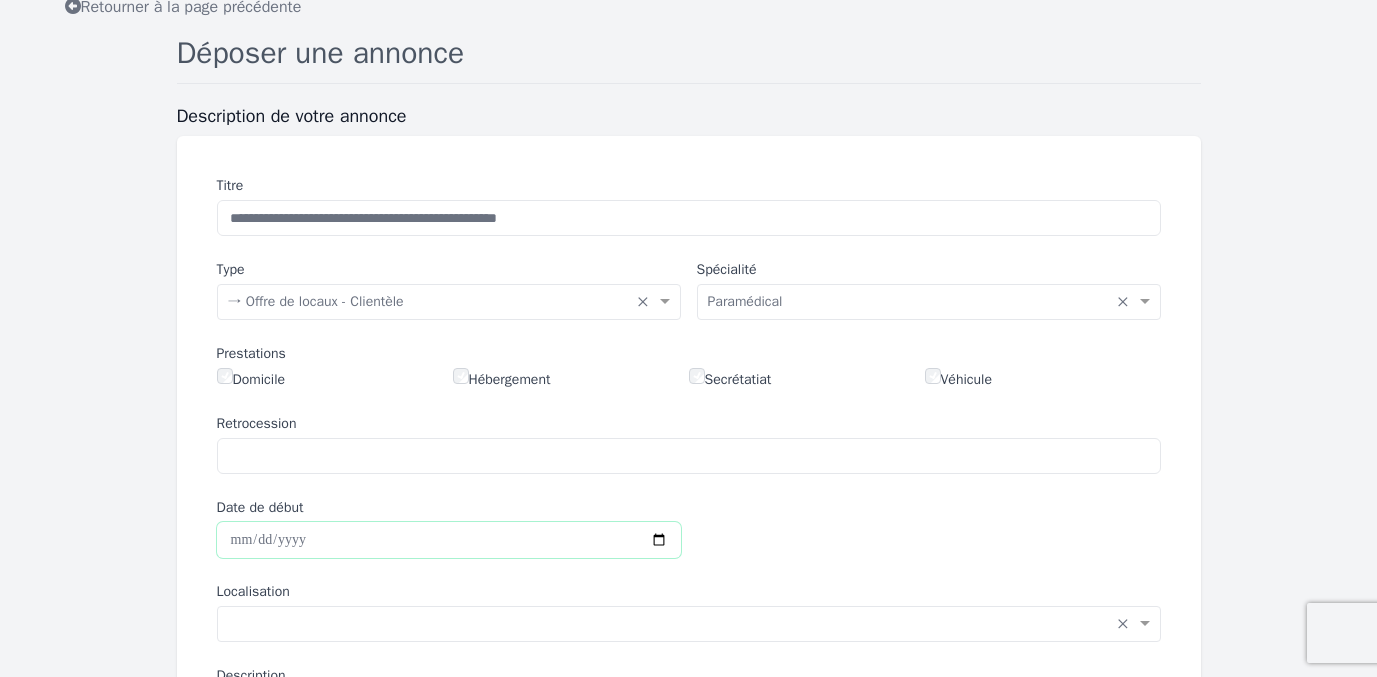 click on "Date de début" at bounding box center [449, 540] 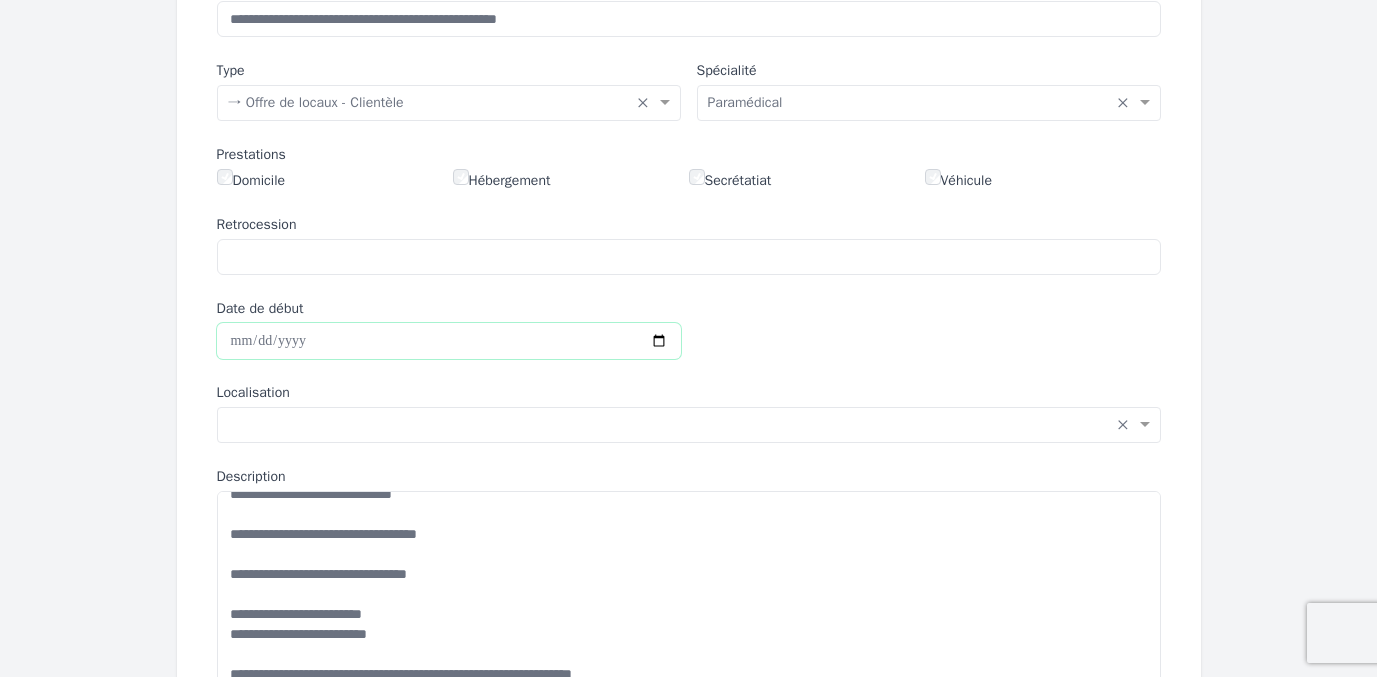scroll, scrollTop: 332, scrollLeft: 0, axis: vertical 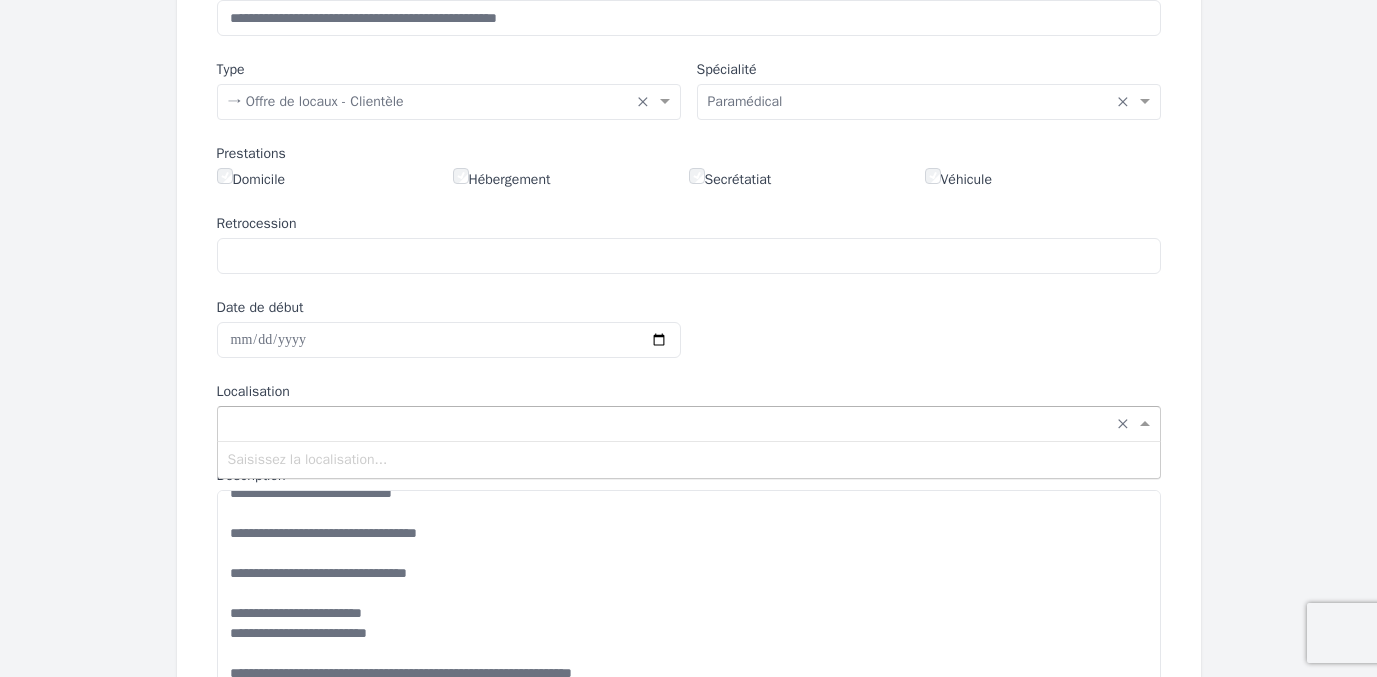 click on "Saisissez la localisation... × ×" at bounding box center (689, 424) 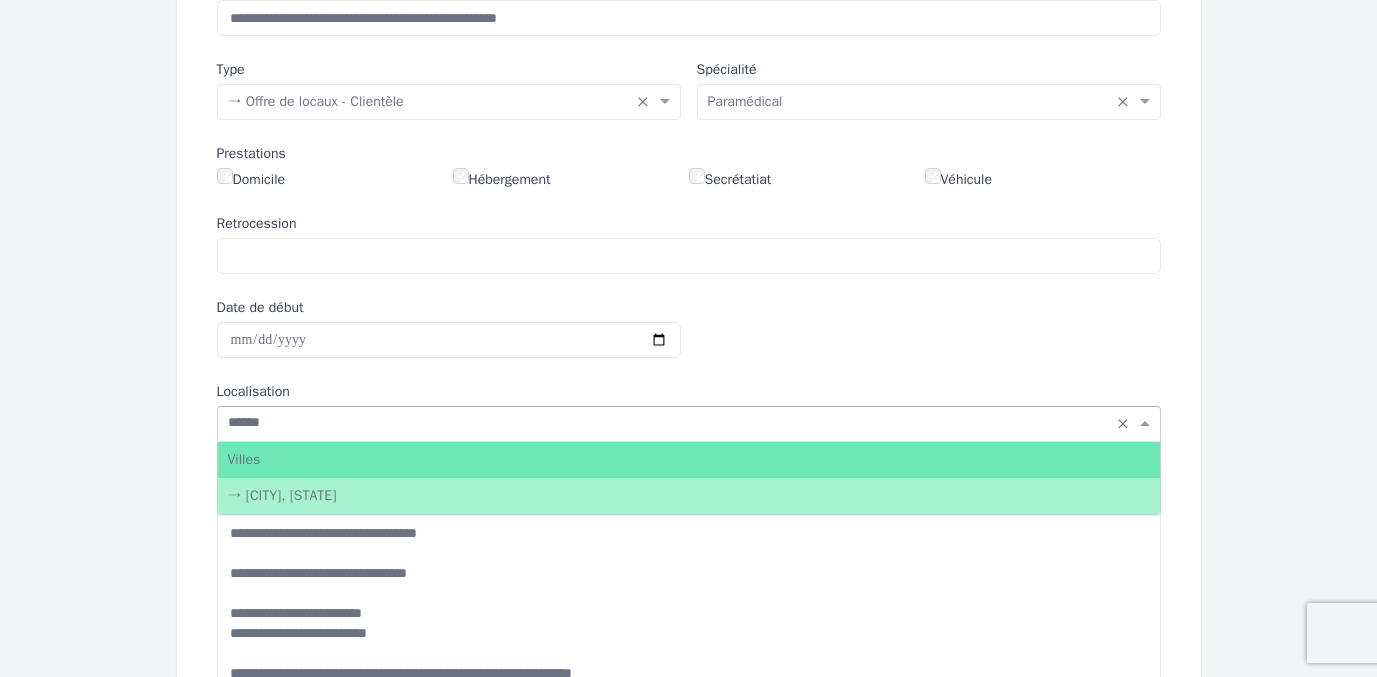 click on "→ [CITY], [STATE]" at bounding box center (689, 496) 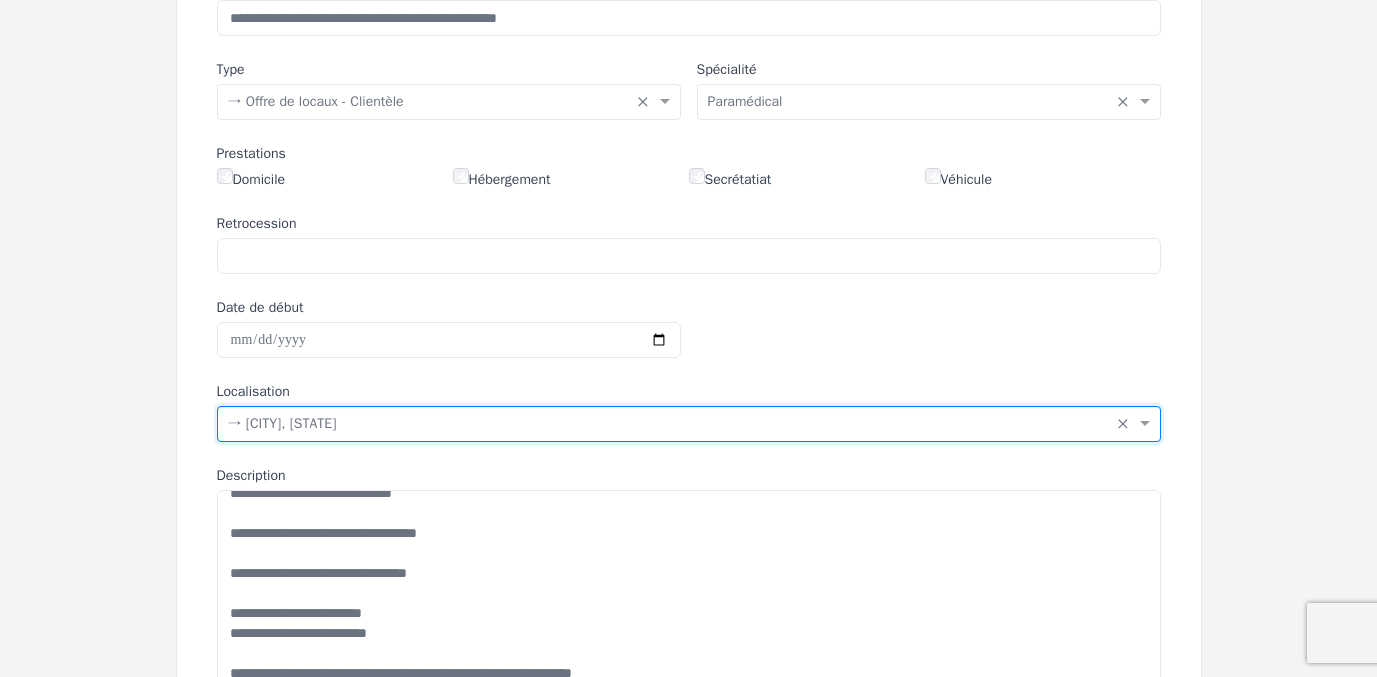 scroll, scrollTop: 632, scrollLeft: 0, axis: vertical 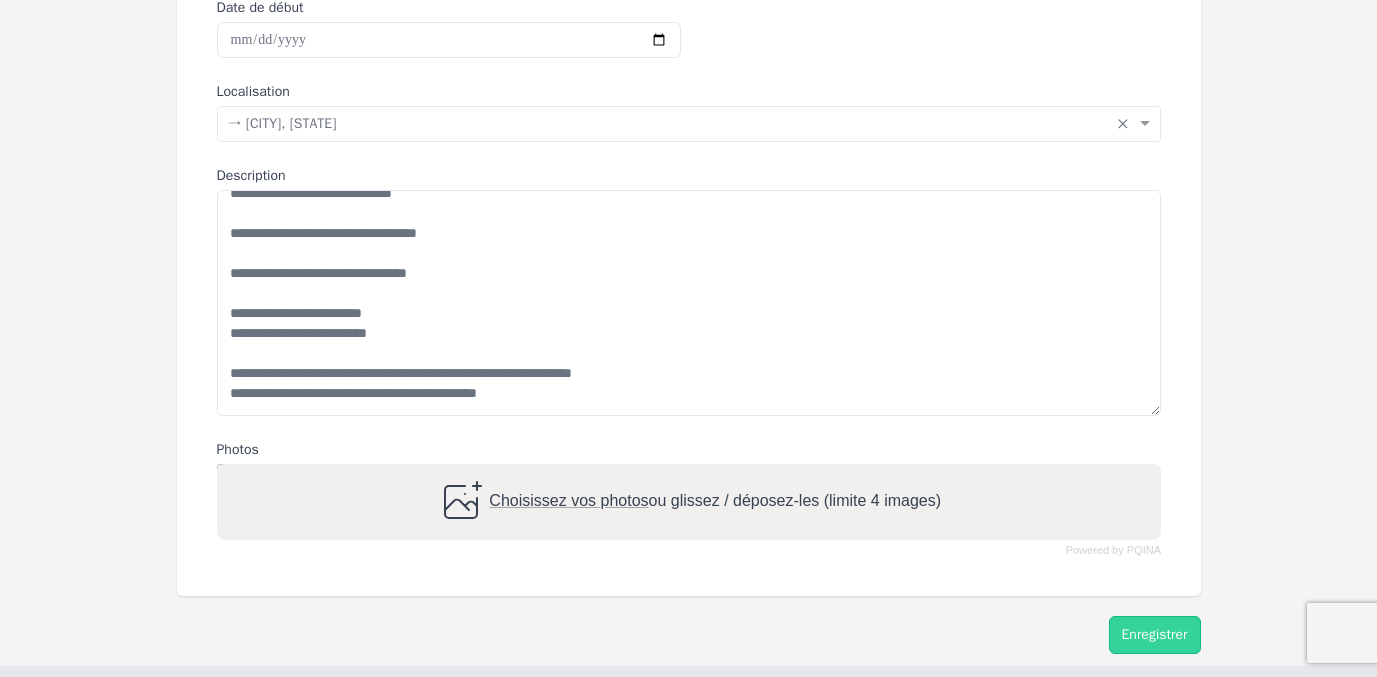 click on "Choisissez vos photos  ou glissez / déposez-les (limite 4 images)" at bounding box center (688, 502) 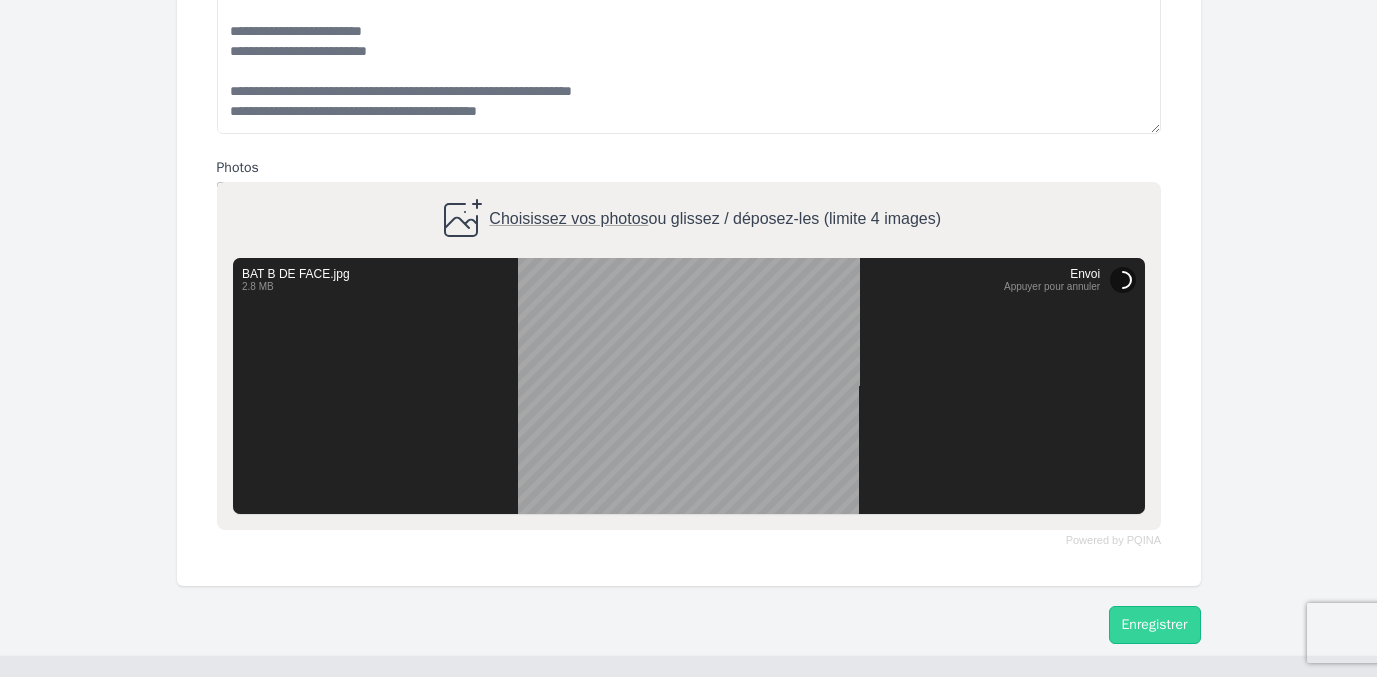 scroll, scrollTop: 1013, scrollLeft: 0, axis: vertical 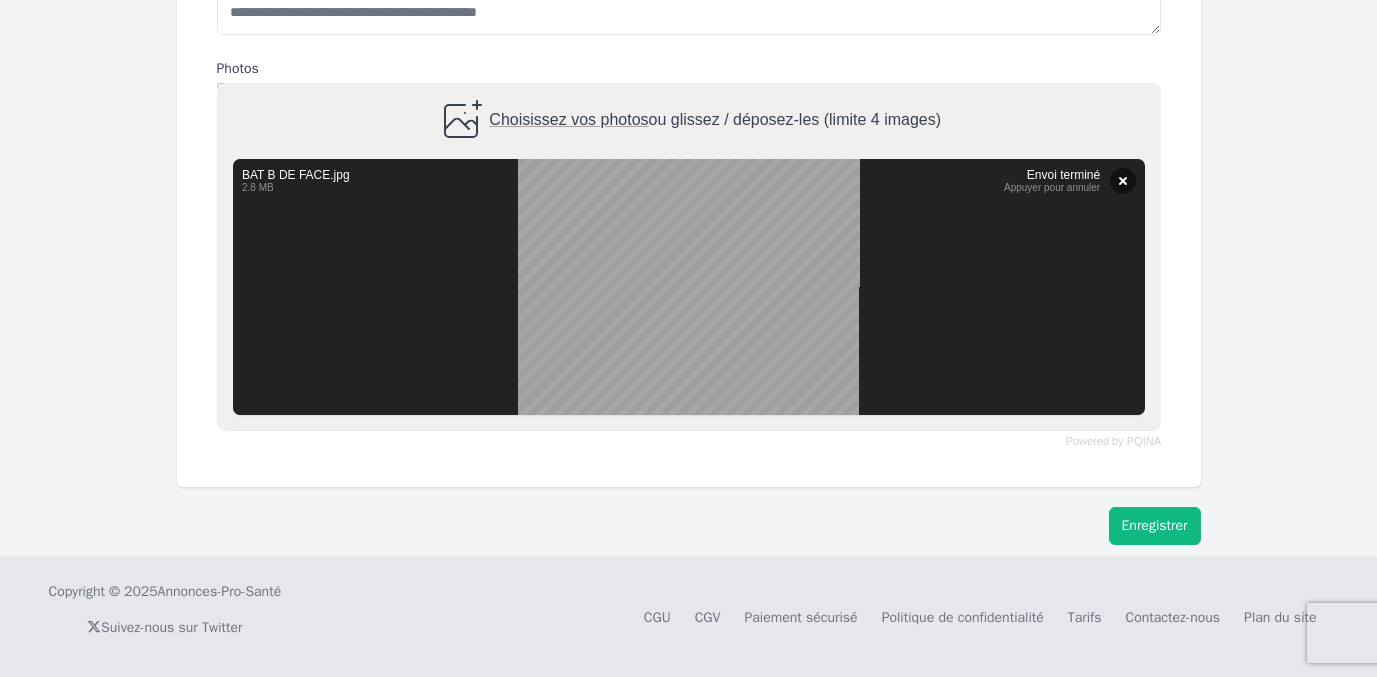 click on "Enregistrer" at bounding box center (1155, 526) 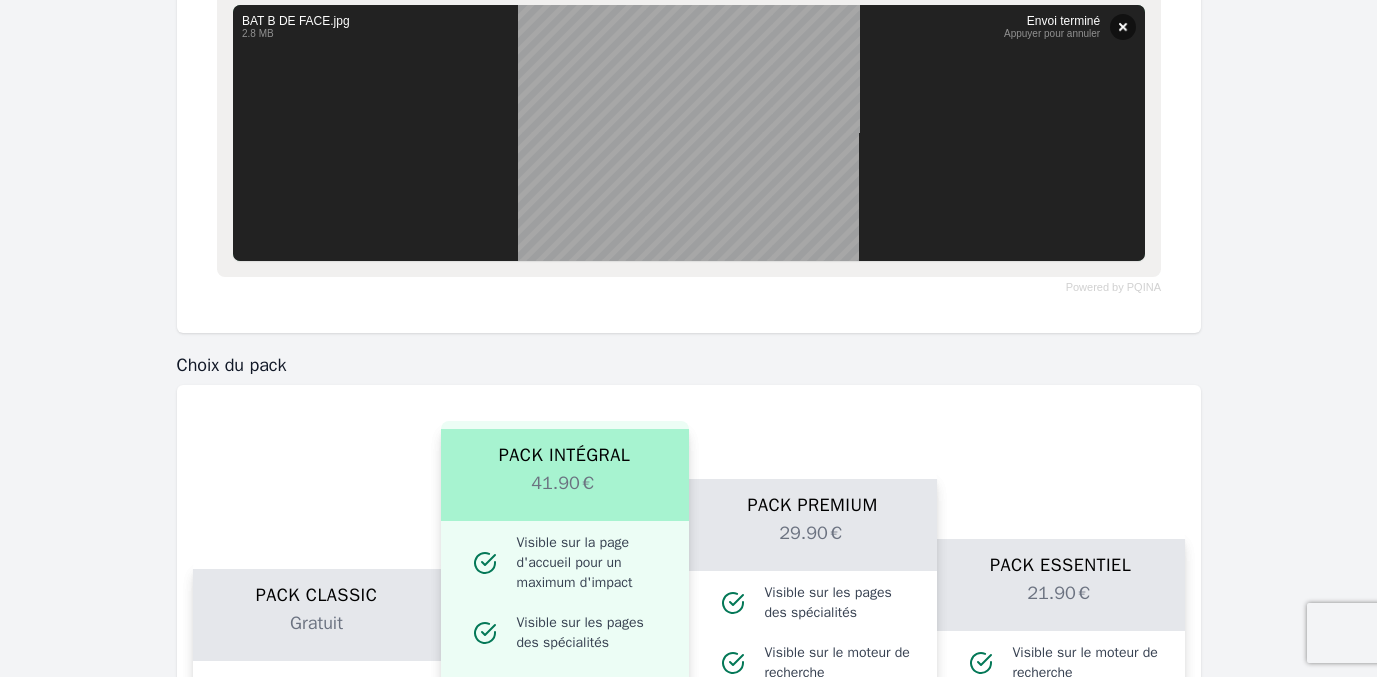 scroll, scrollTop: 1413, scrollLeft: 0, axis: vertical 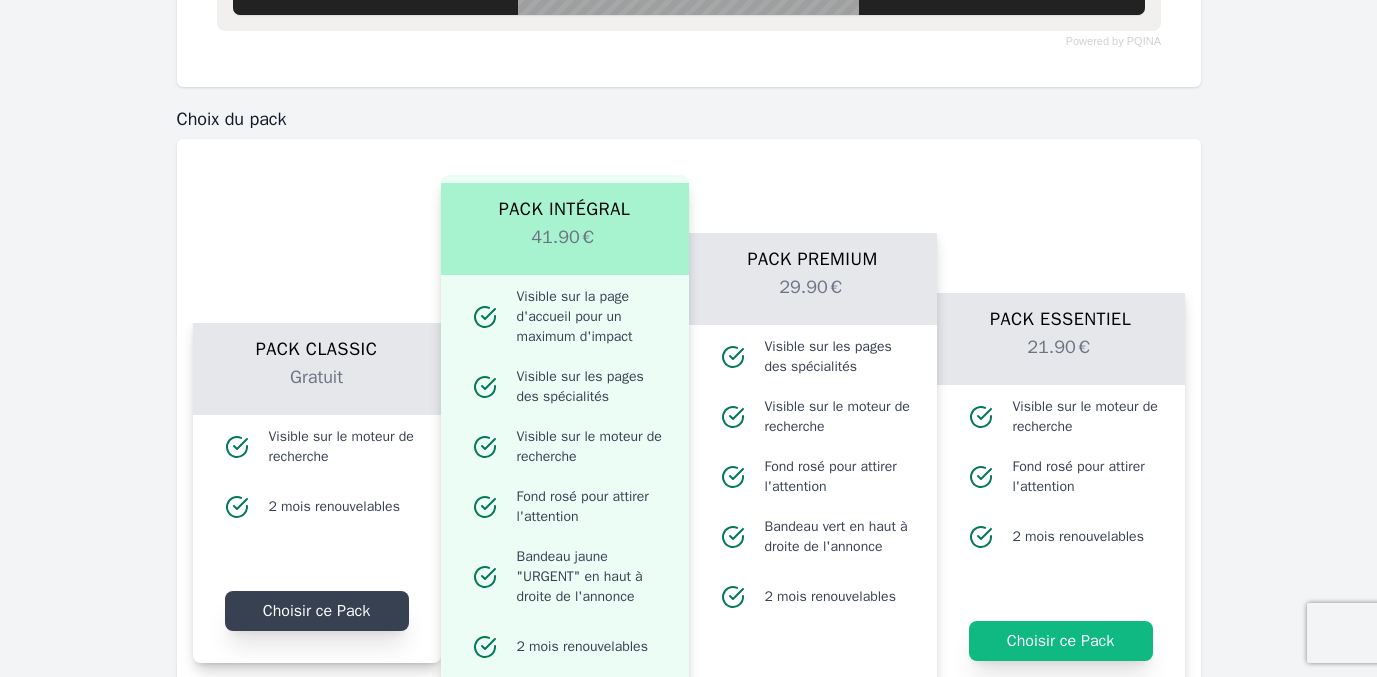 click on "Choisir ce Pack" at bounding box center [317, 611] 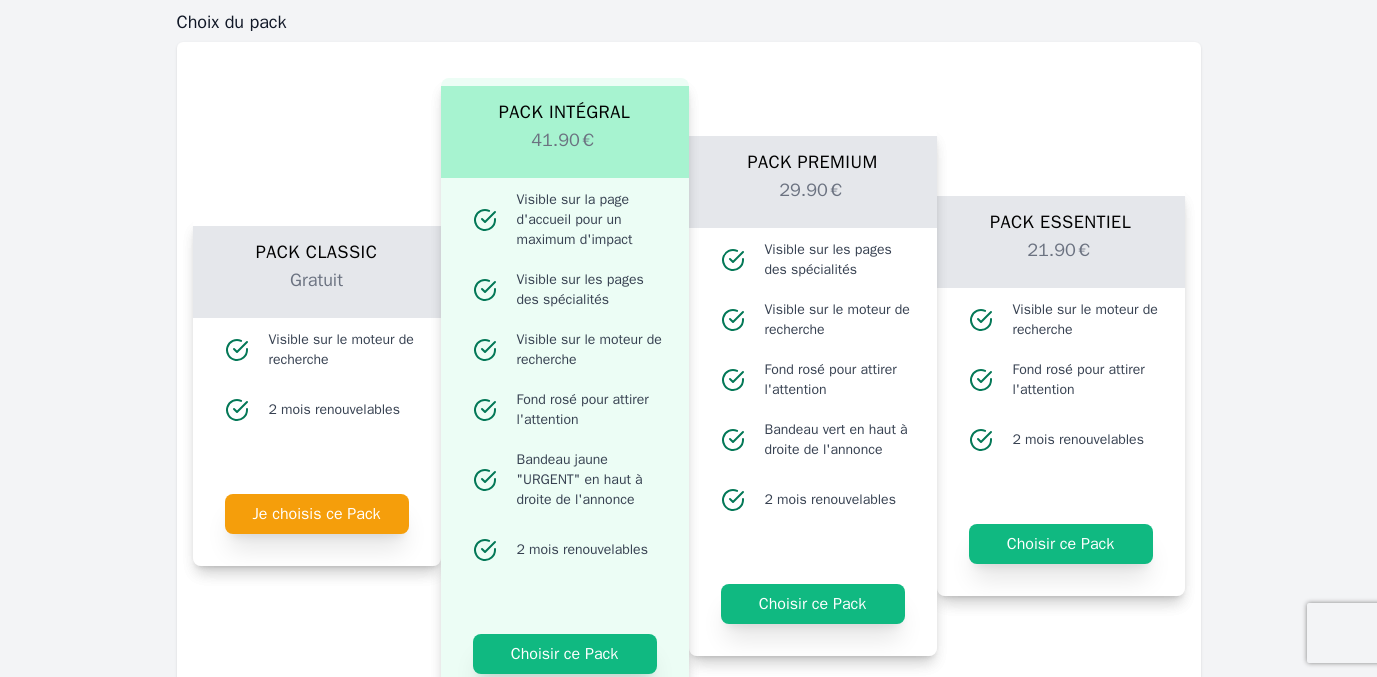 scroll, scrollTop: 1713, scrollLeft: 0, axis: vertical 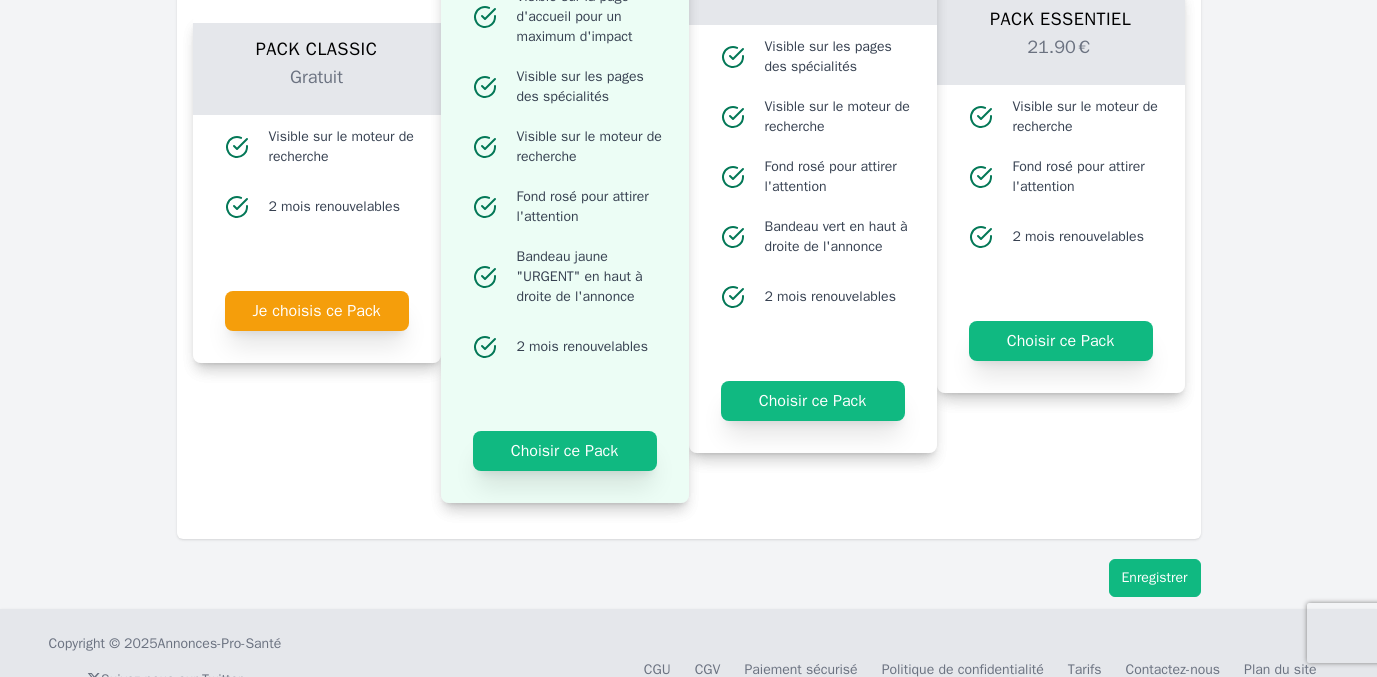 click on "Enregistrer" at bounding box center [1155, 578] 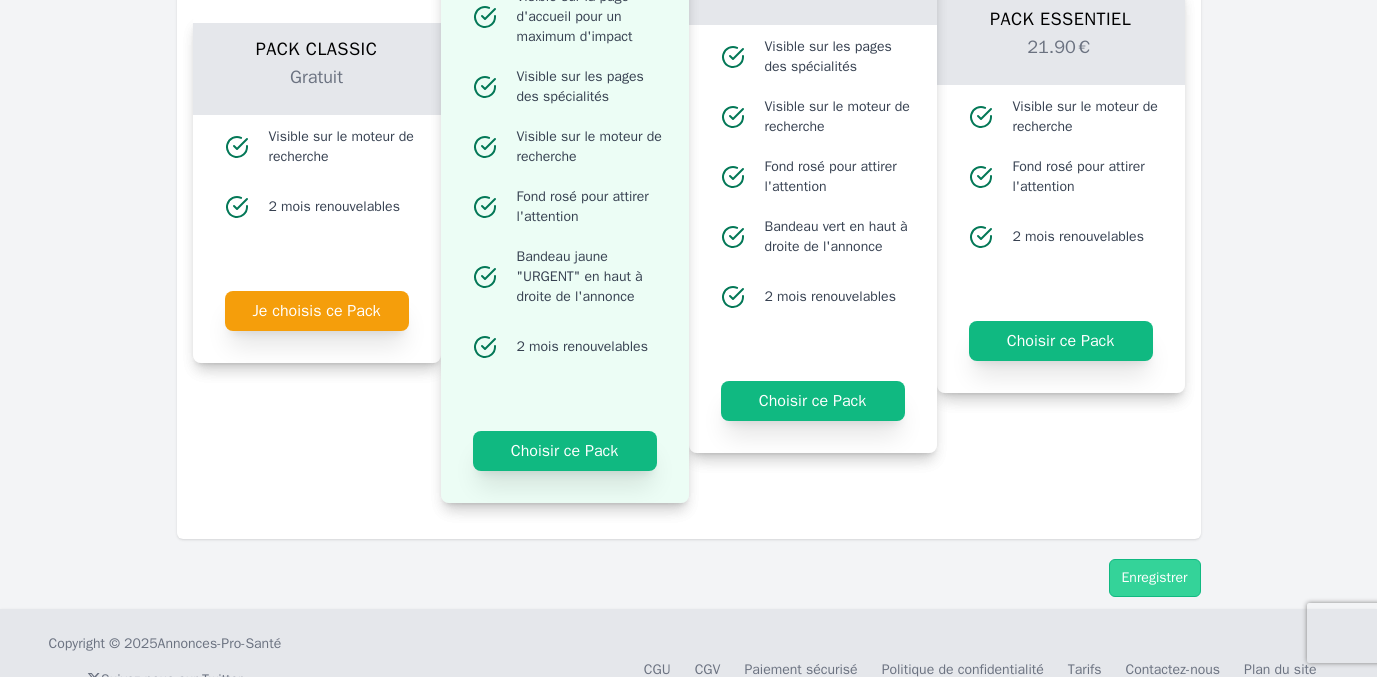 scroll, scrollTop: 0, scrollLeft: 0, axis: both 